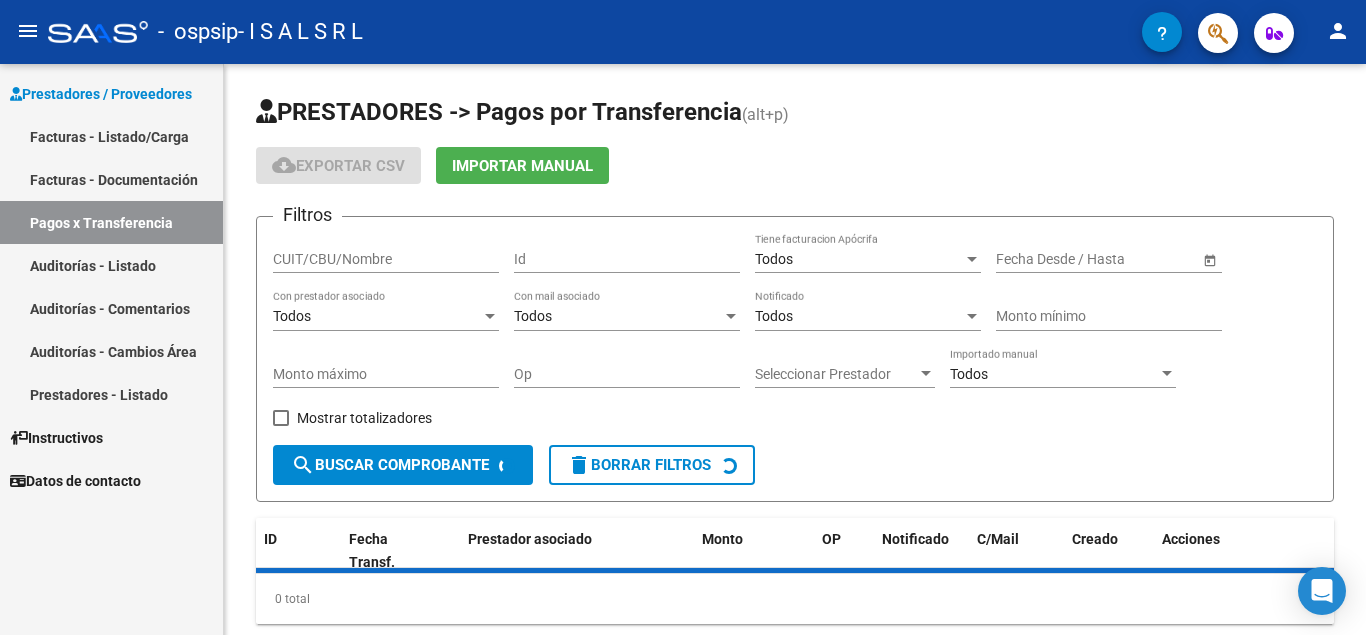 scroll, scrollTop: 0, scrollLeft: 0, axis: both 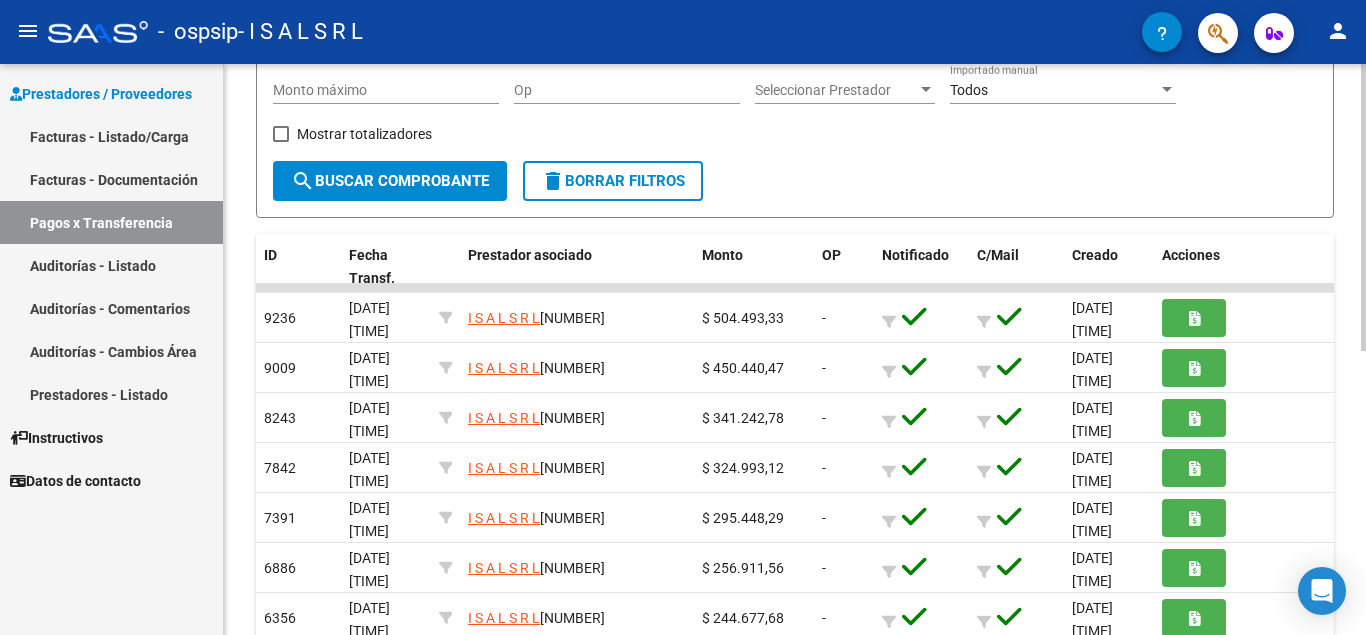 click 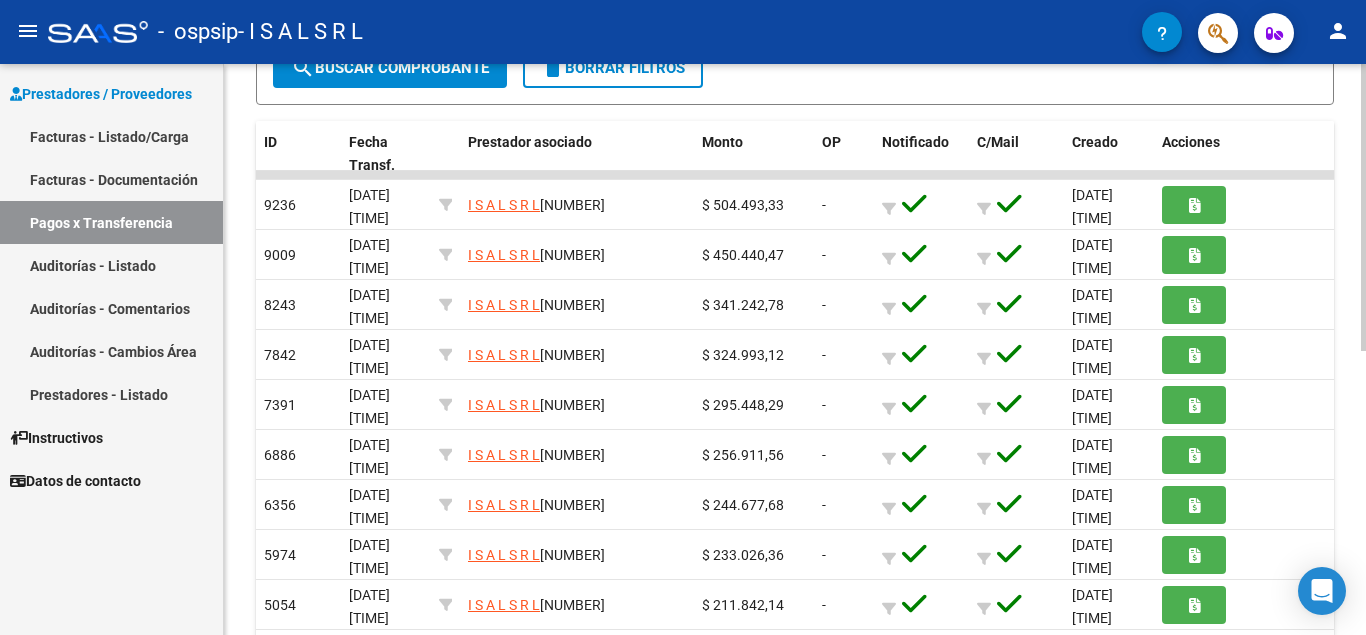 scroll, scrollTop: 564, scrollLeft: 0, axis: vertical 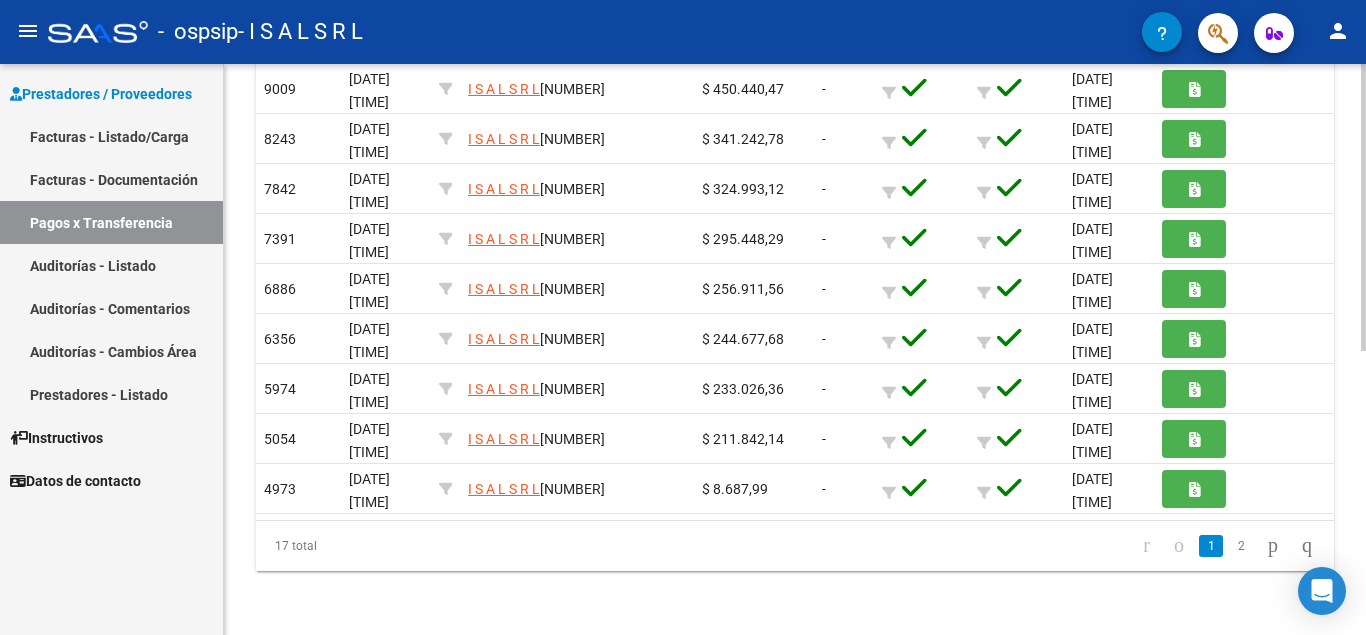 click 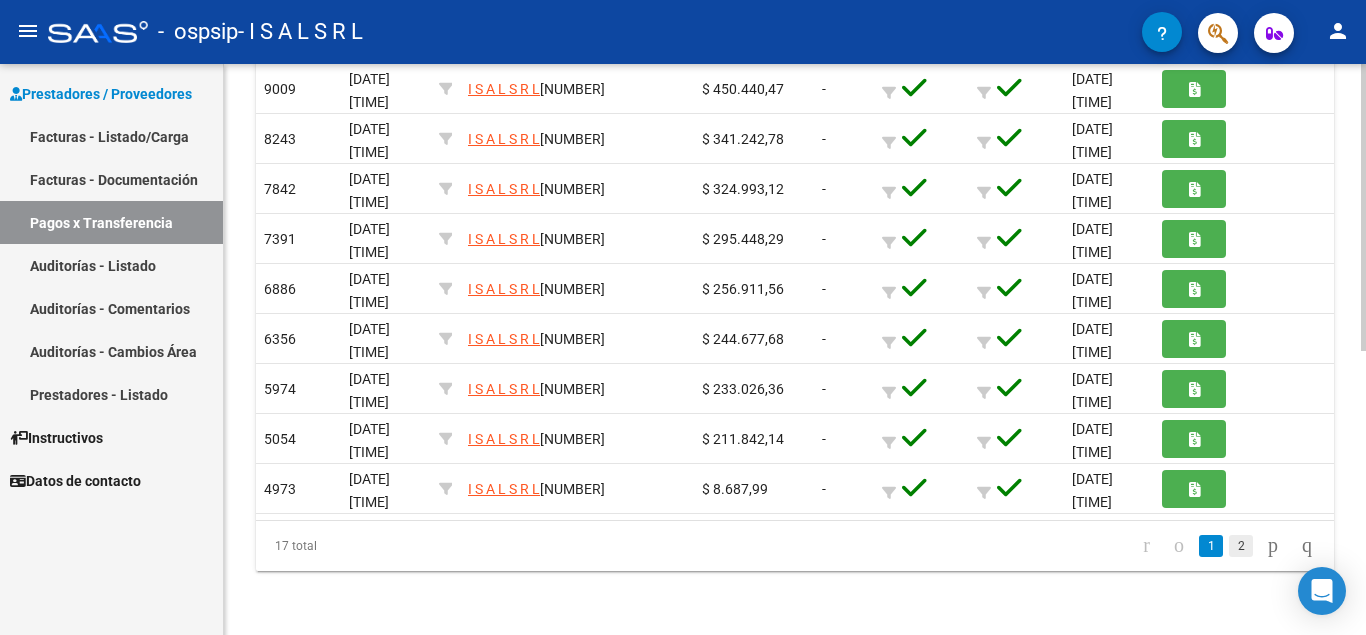 click on "2" 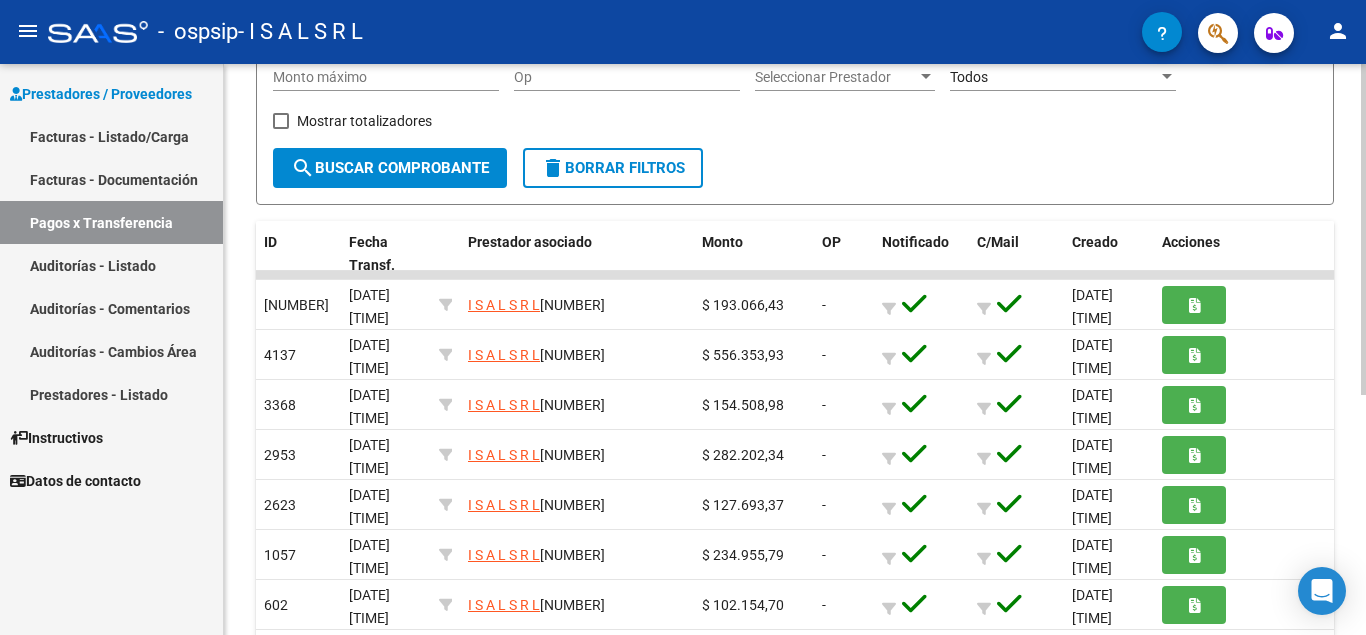 scroll, scrollTop: 414, scrollLeft: 0, axis: vertical 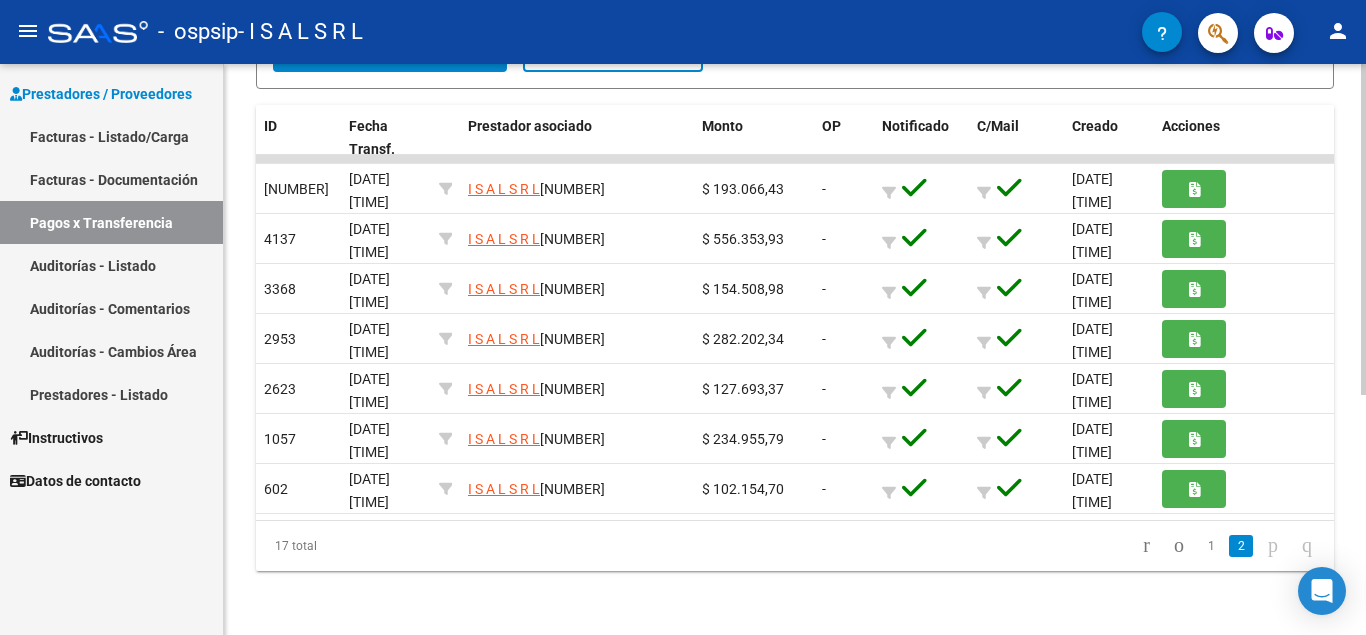 click 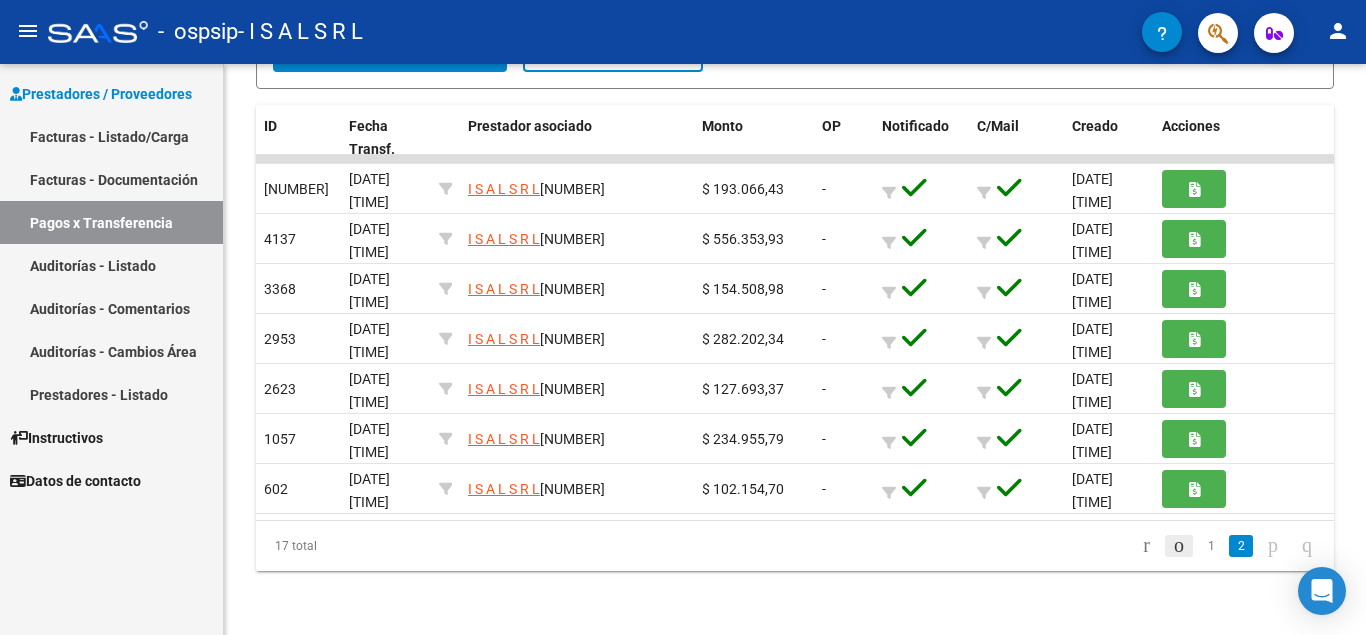 click 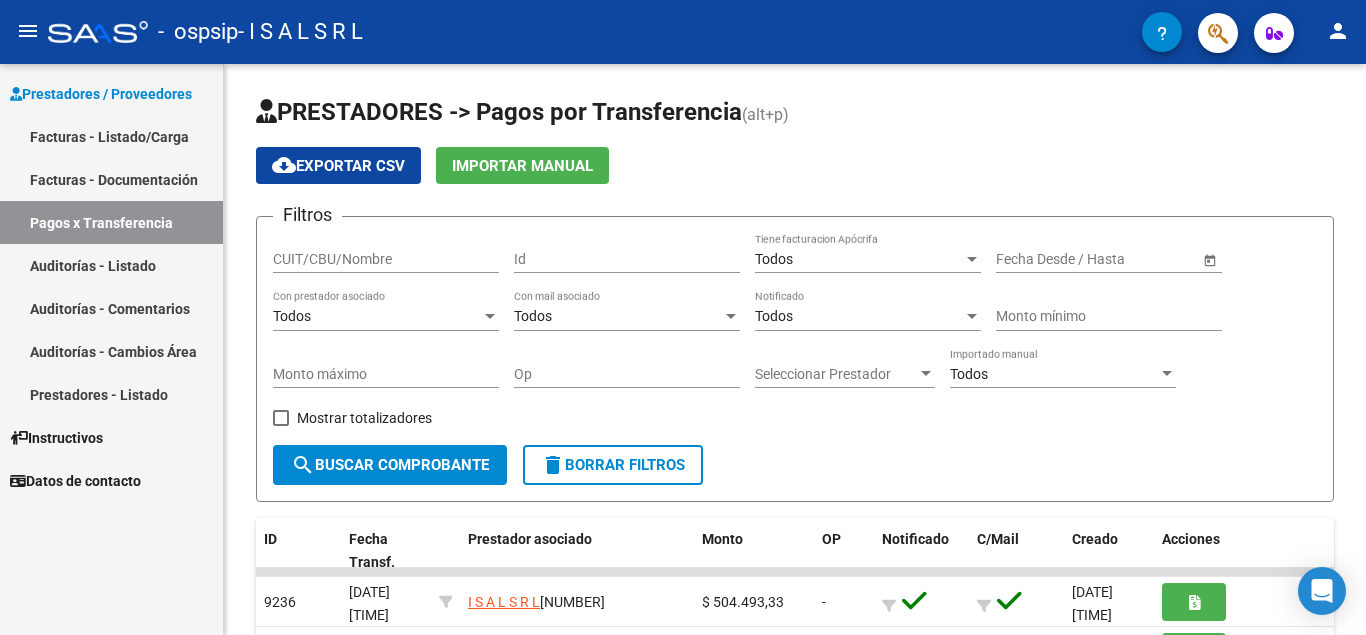 scroll, scrollTop: 40, scrollLeft: 0, axis: vertical 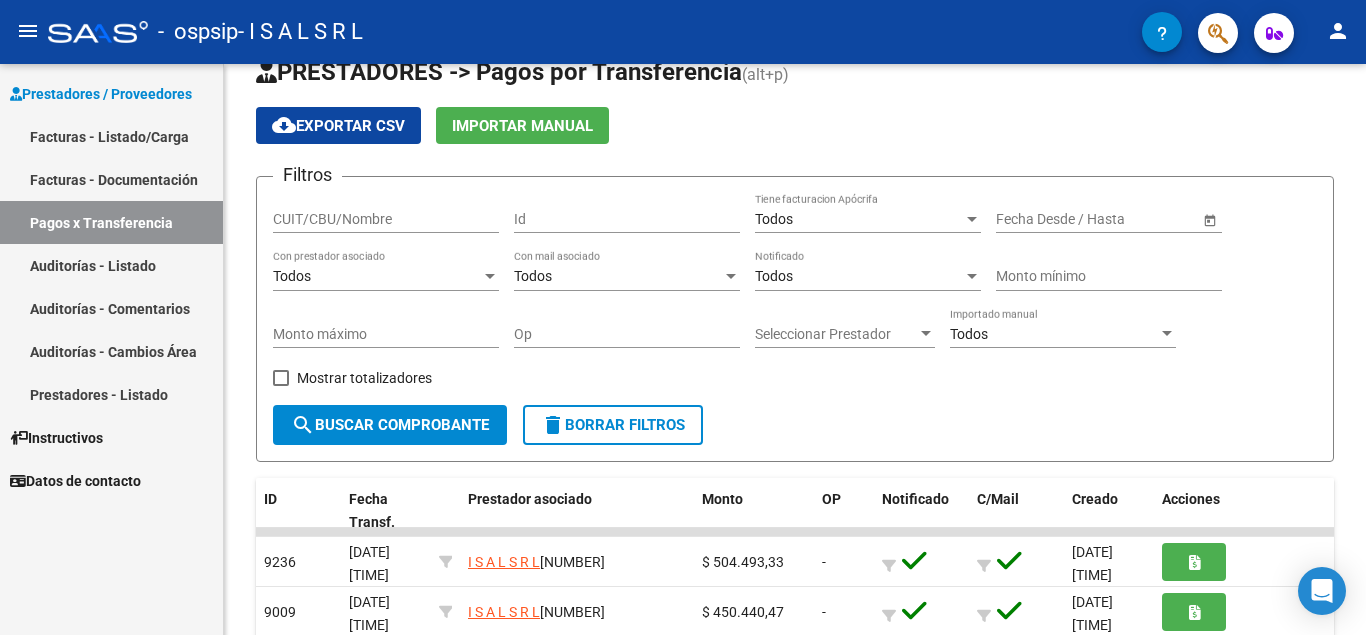 click 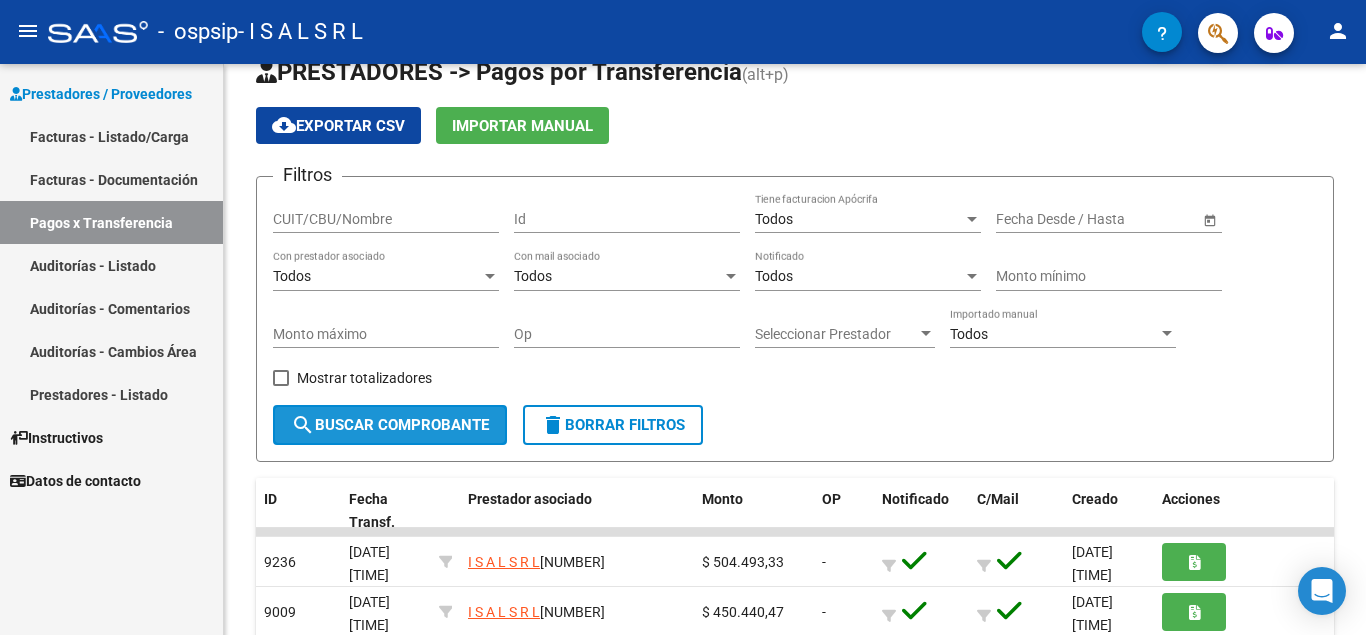 click on "search  Buscar Comprobante" 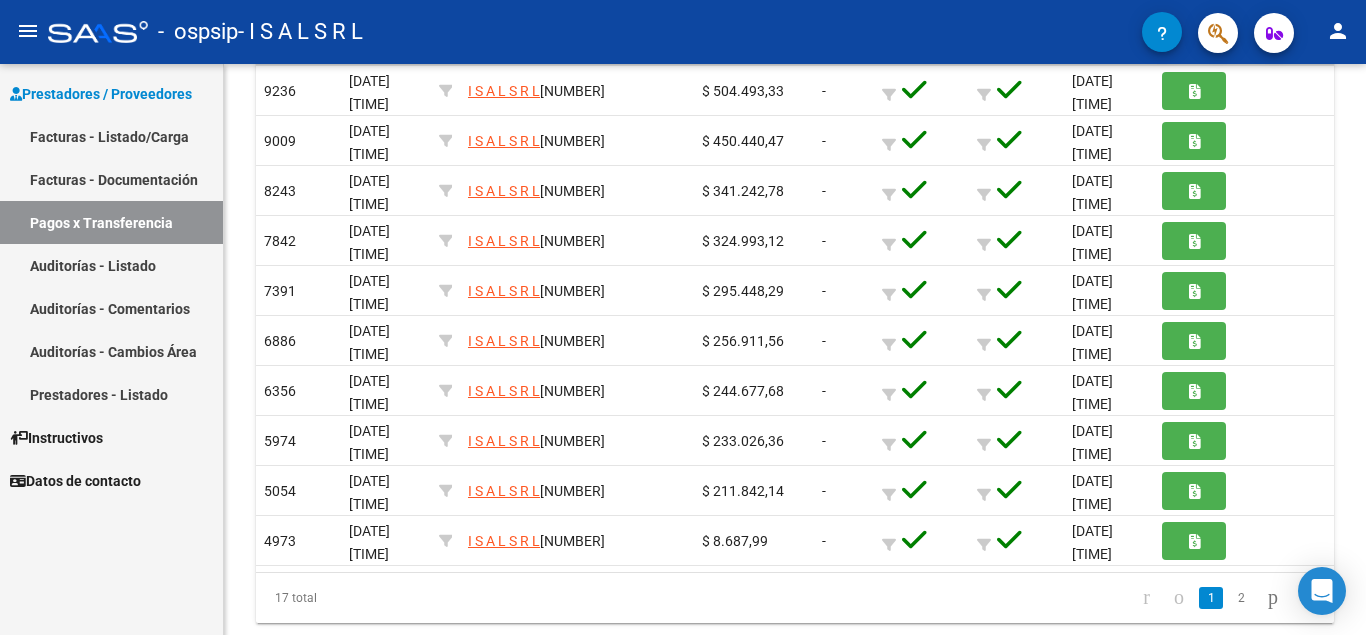 scroll, scrollTop: 564, scrollLeft: 0, axis: vertical 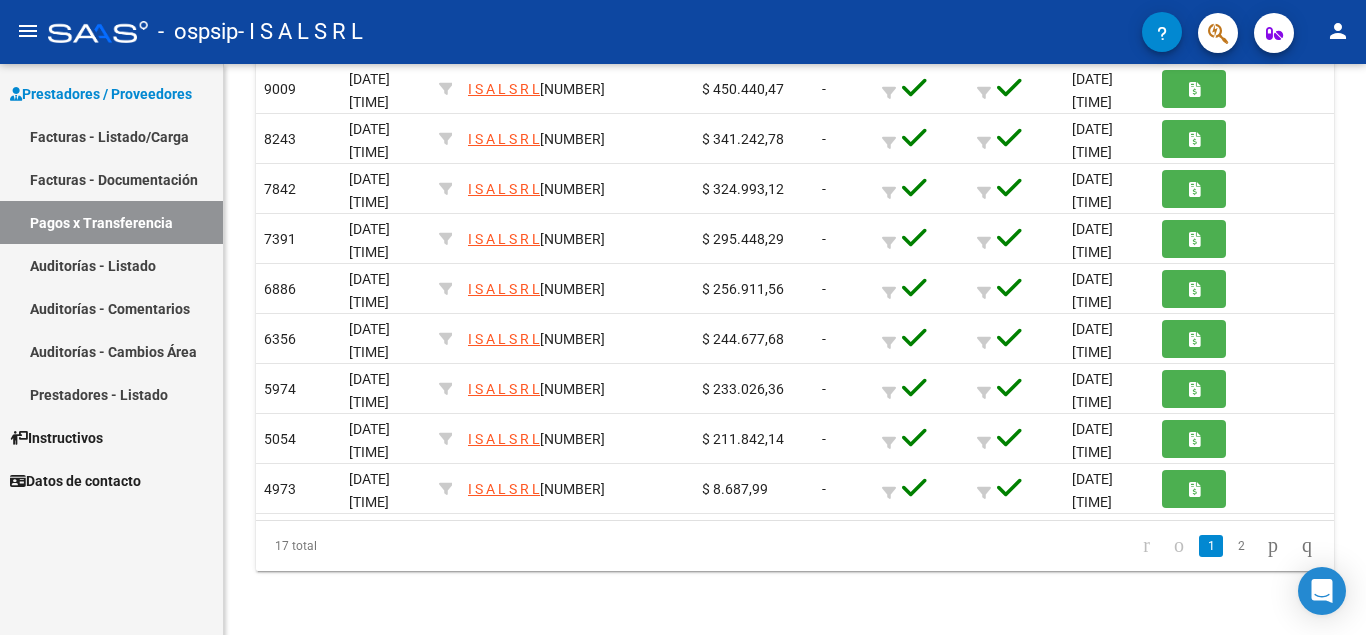click 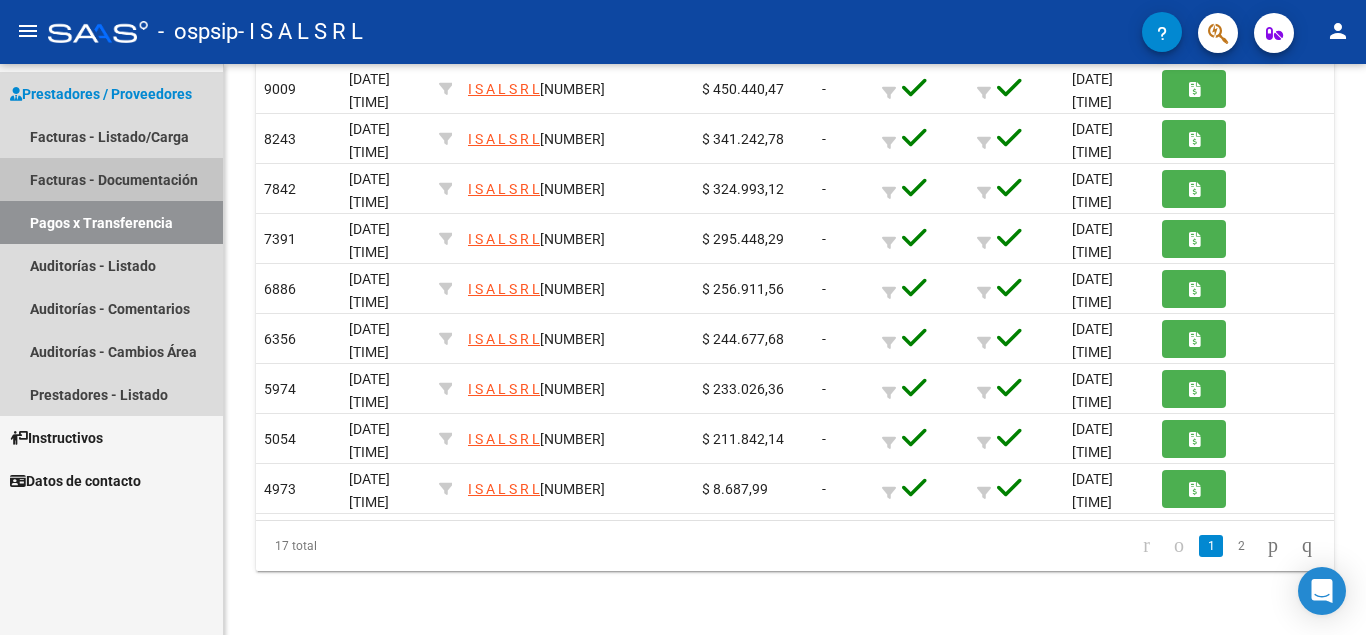 click on "Facturas - Documentación" at bounding box center [111, 179] 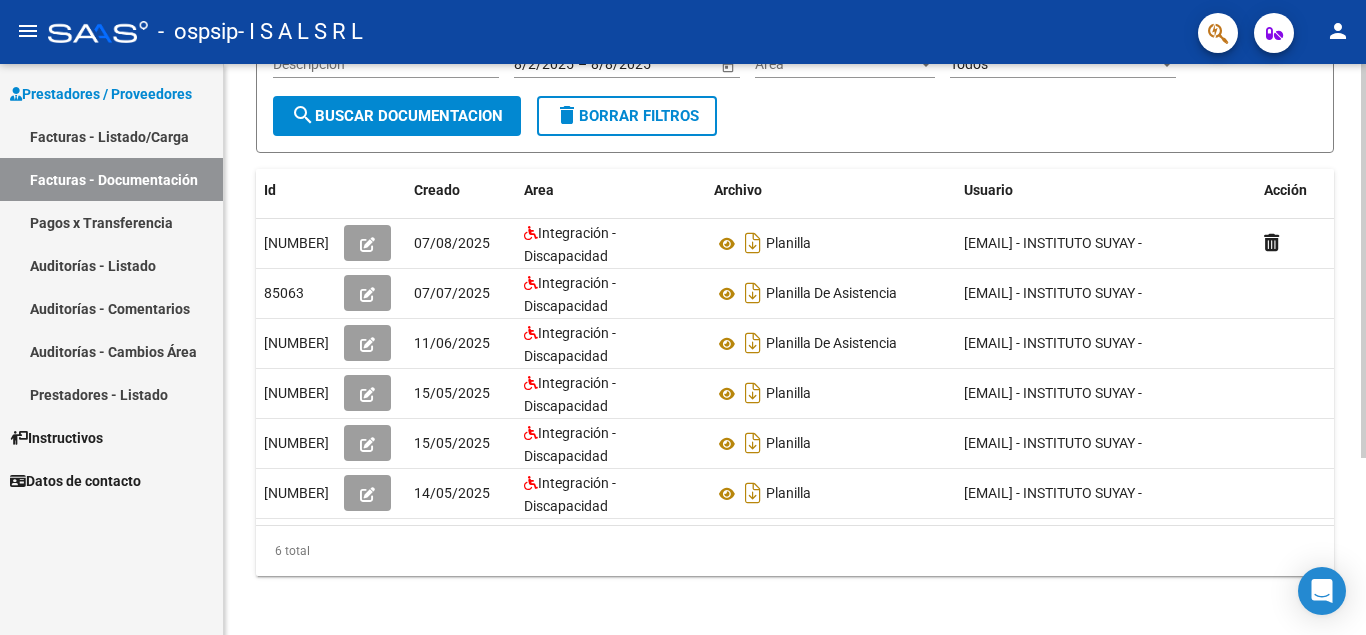 scroll, scrollTop: 257, scrollLeft: 0, axis: vertical 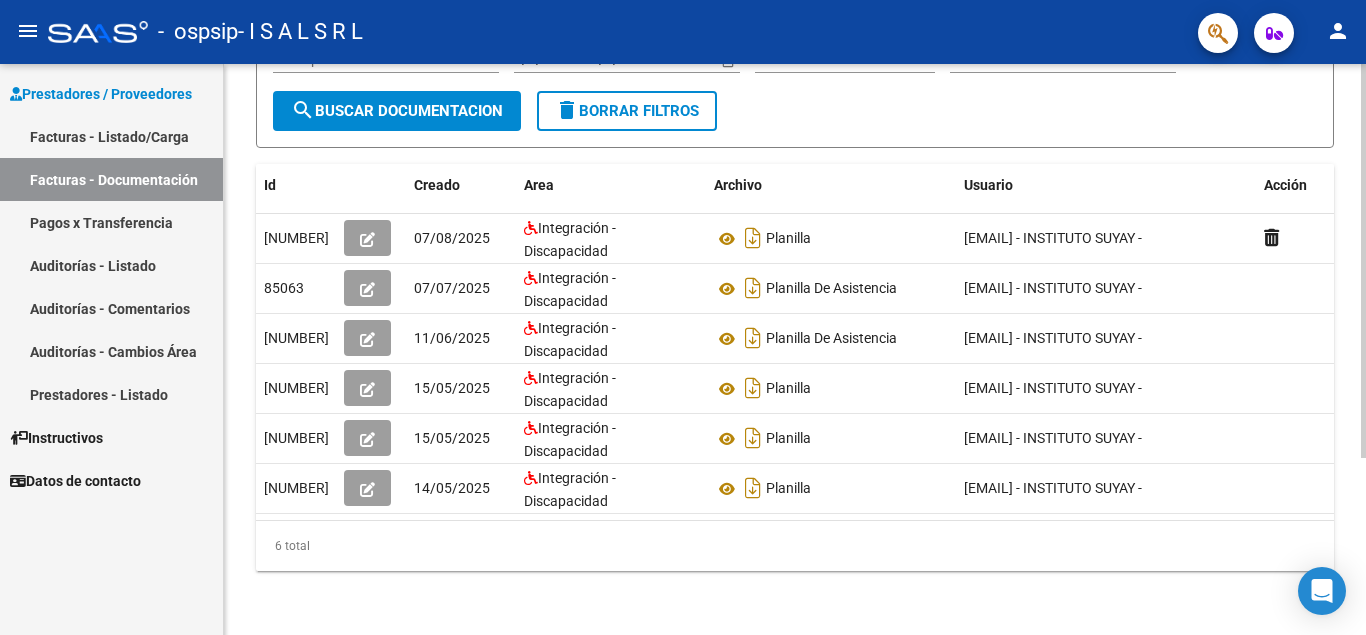 click 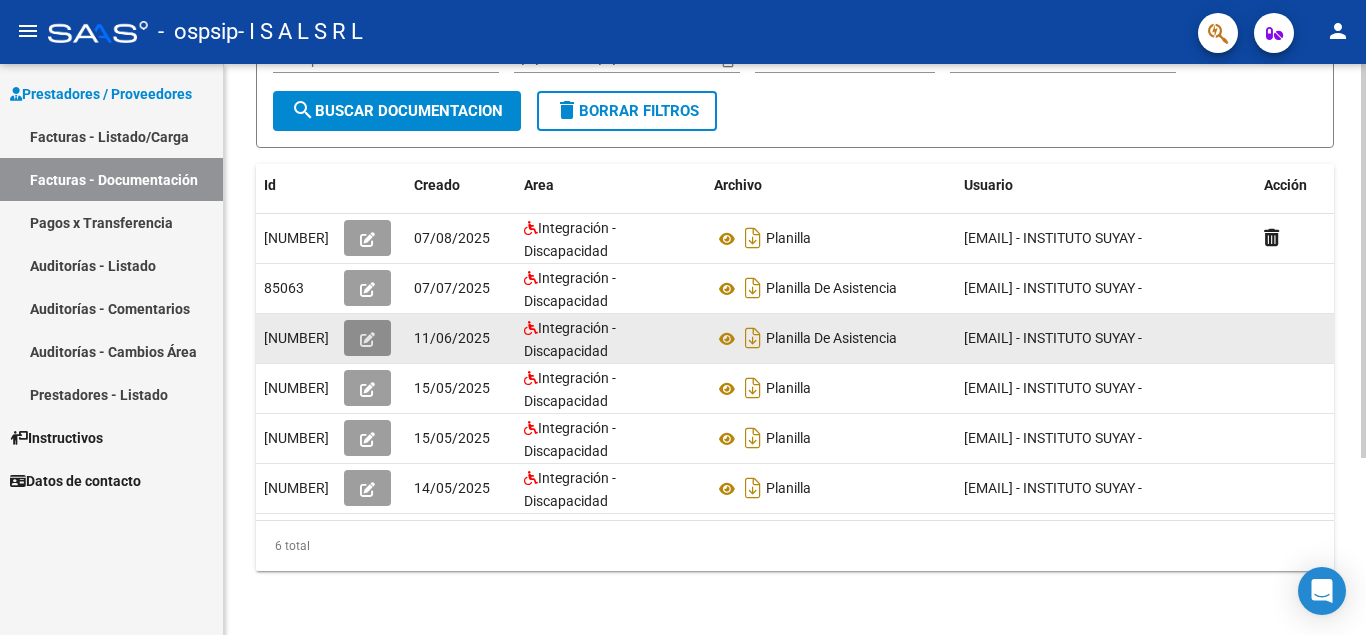 click 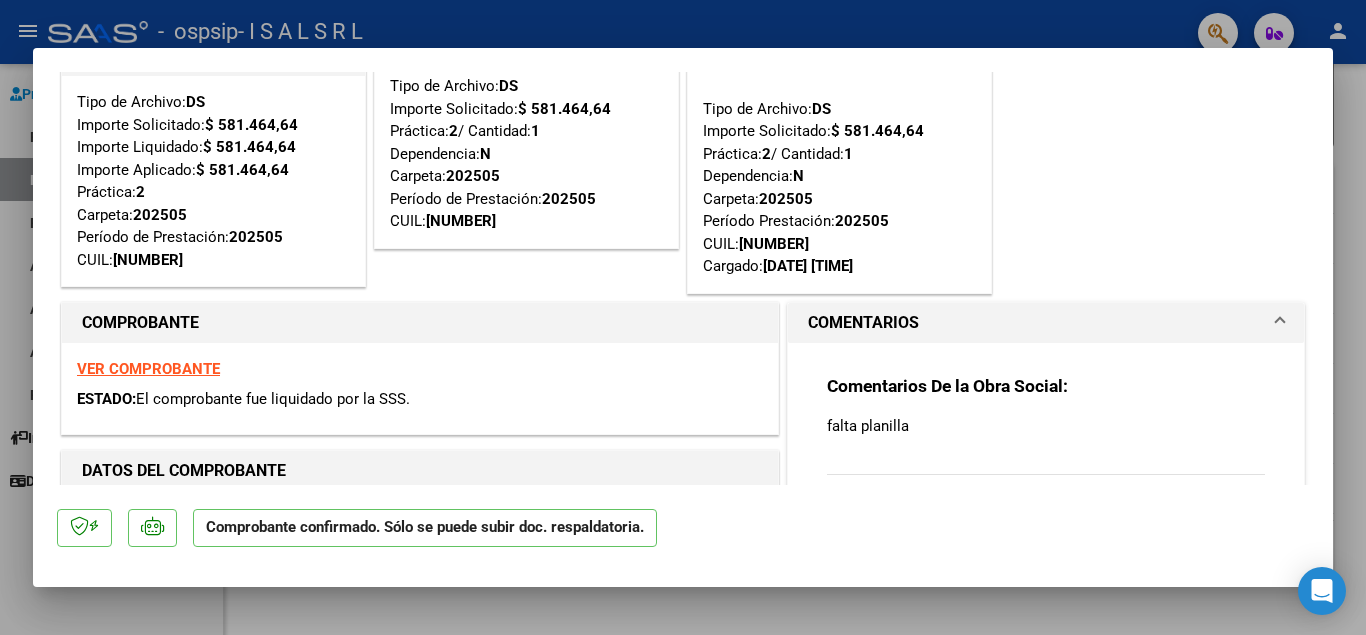 scroll, scrollTop: 0, scrollLeft: 0, axis: both 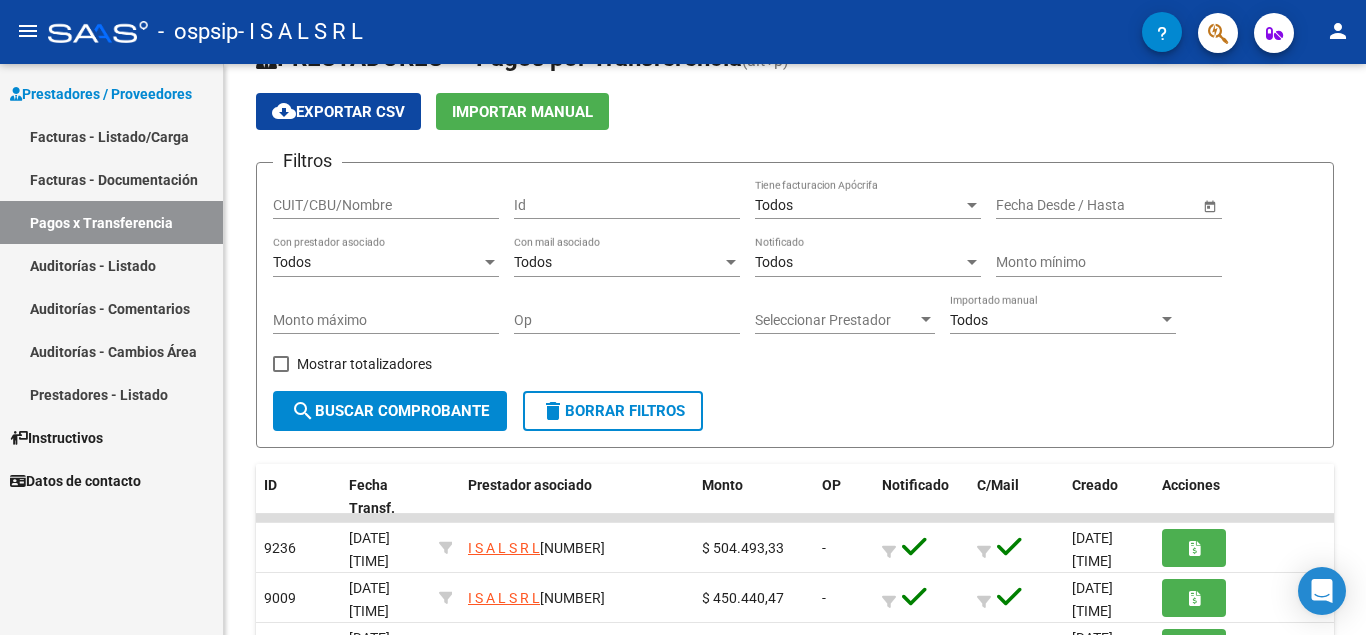 click on "Pagos x Transferencia" at bounding box center [111, 222] 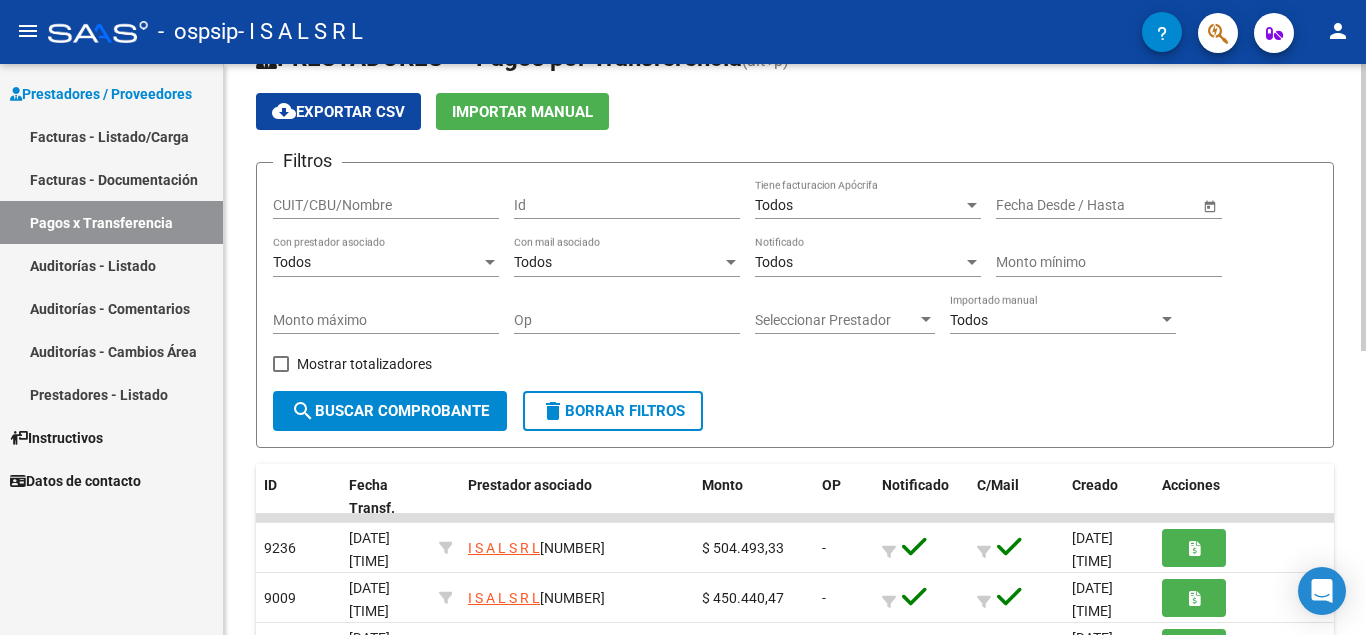 click on "search  Buscar Comprobante" 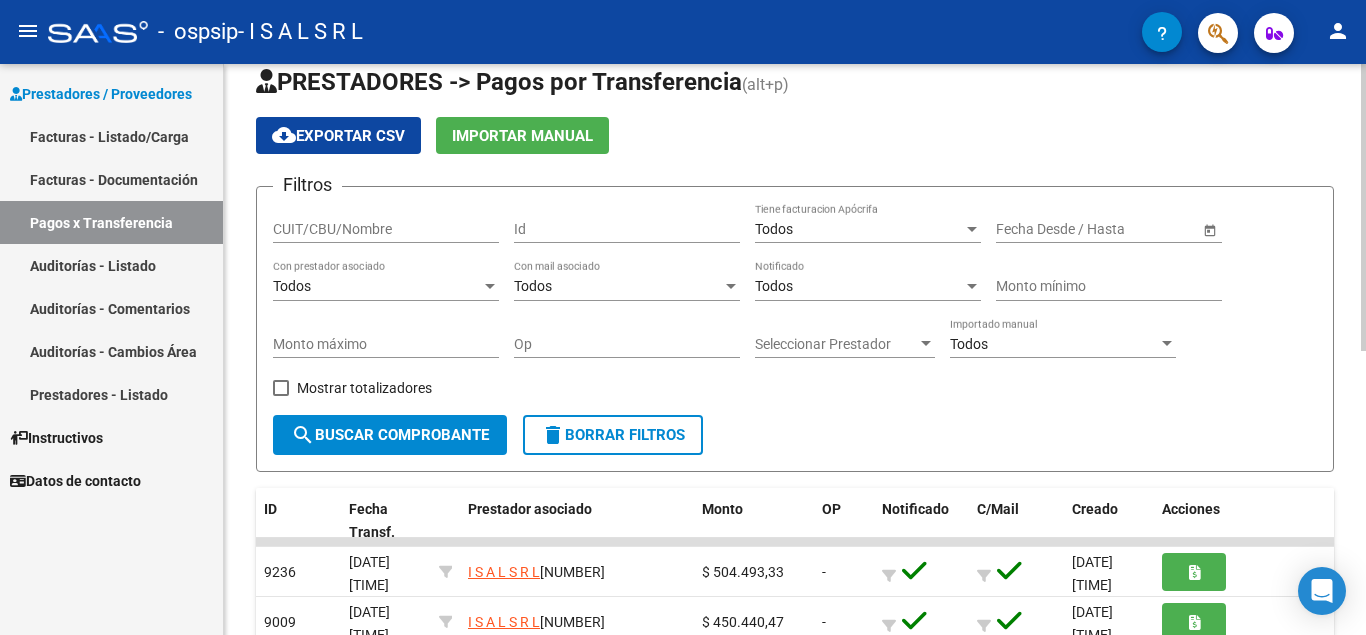 scroll, scrollTop: 0, scrollLeft: 0, axis: both 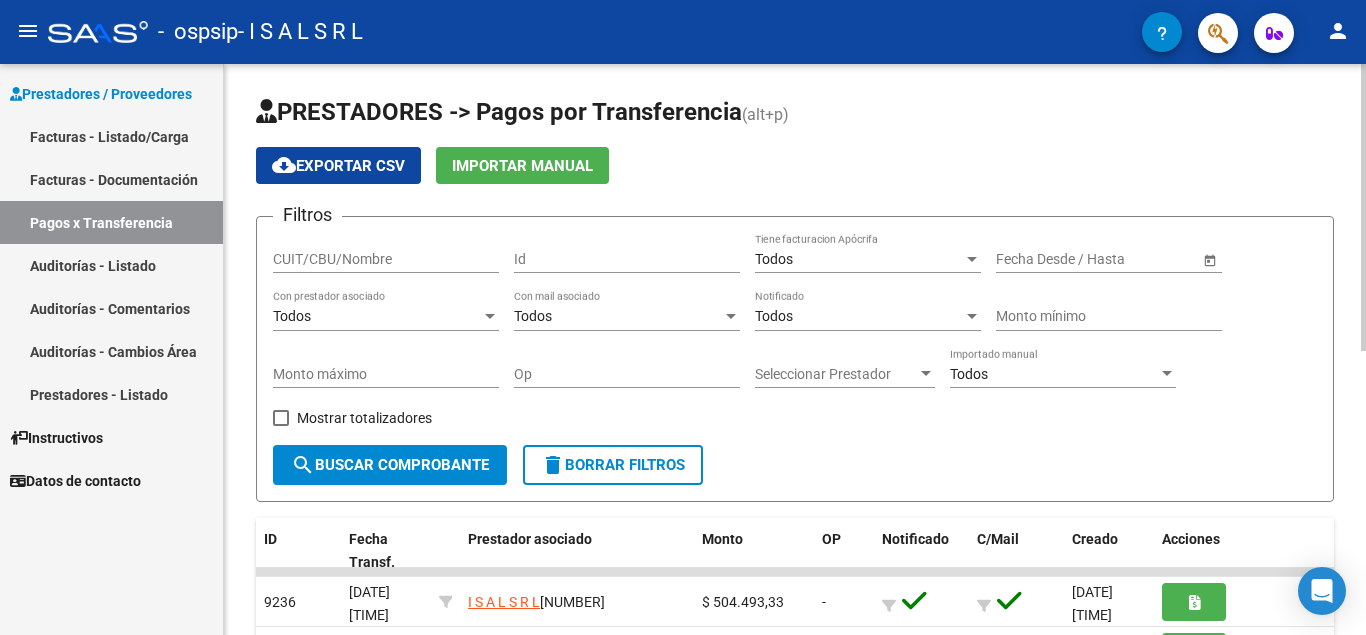 click 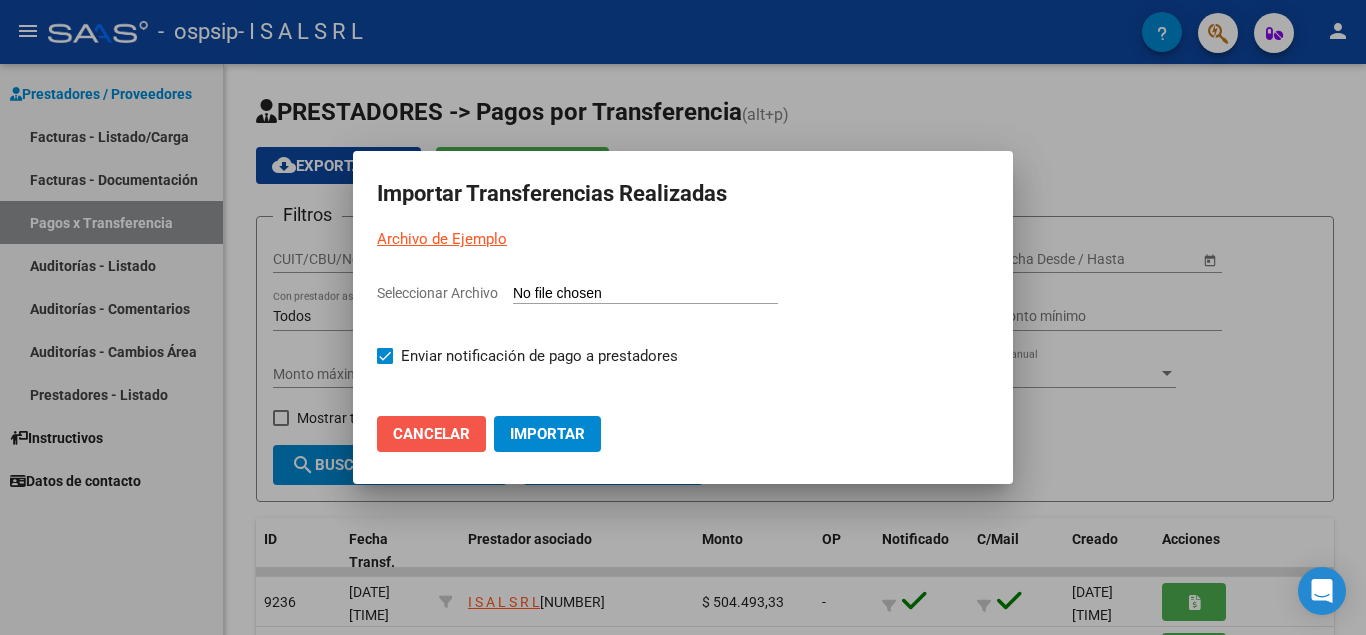click on "Cancelar" 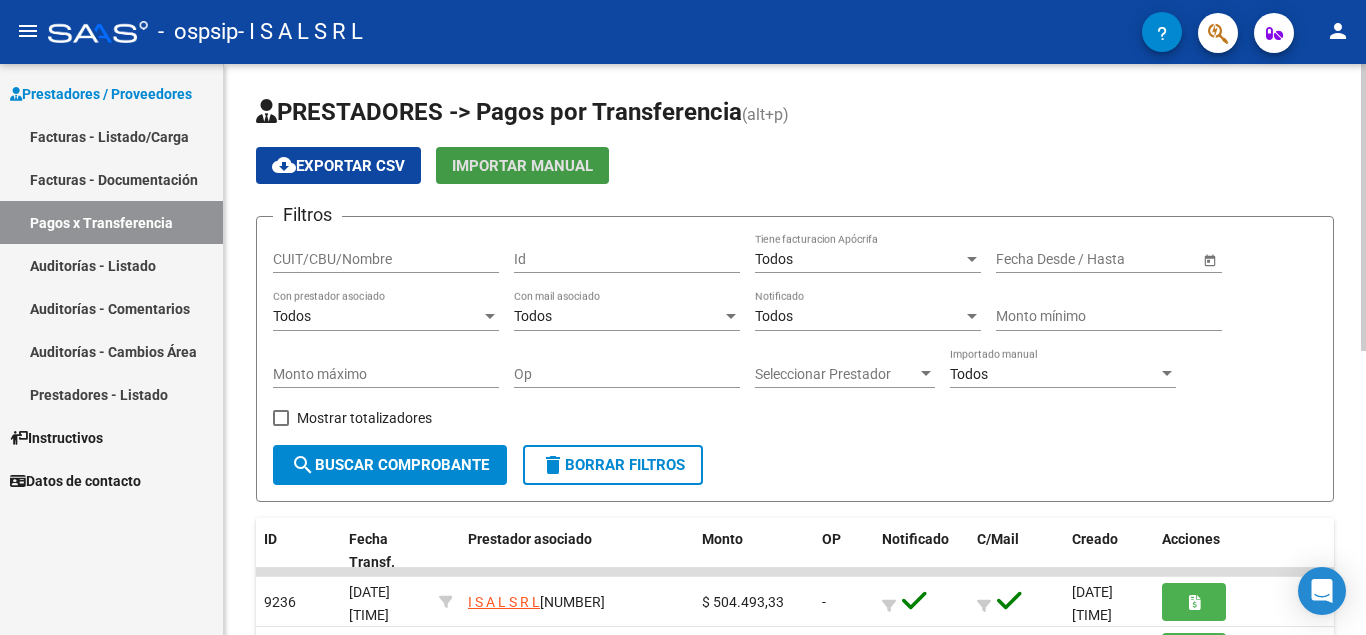 click on "CUIT/CBU/Nombre" at bounding box center [386, 259] 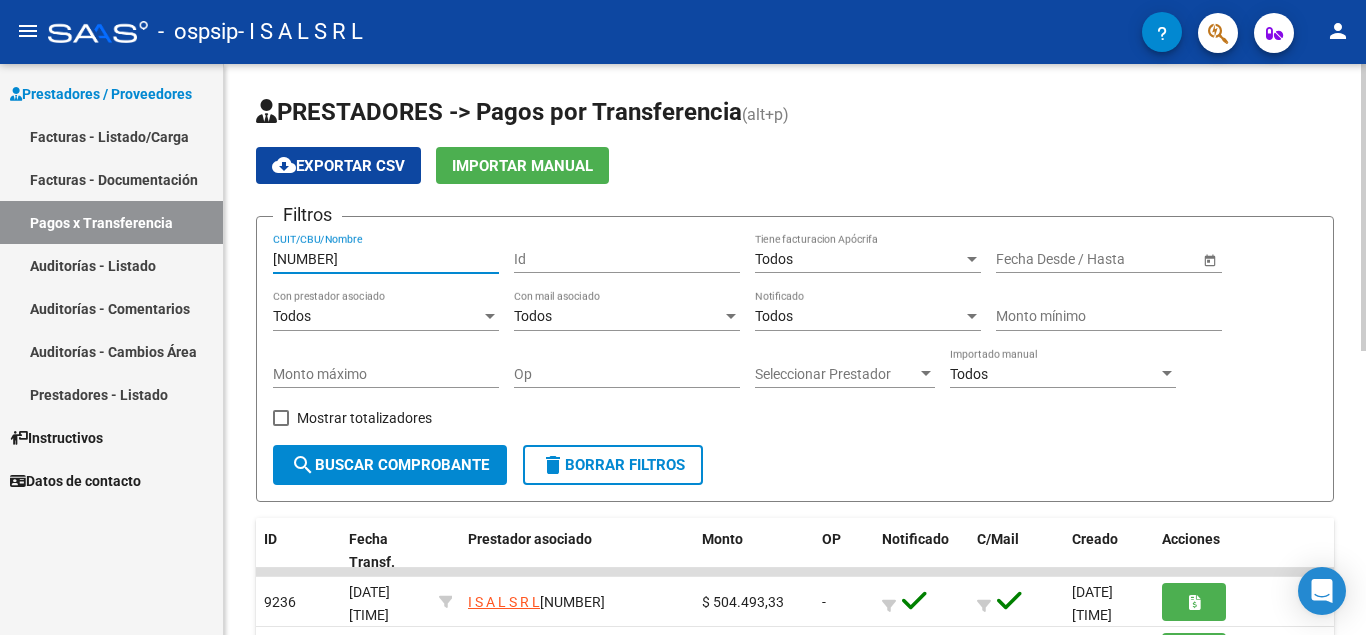 type on "[NUMBER]" 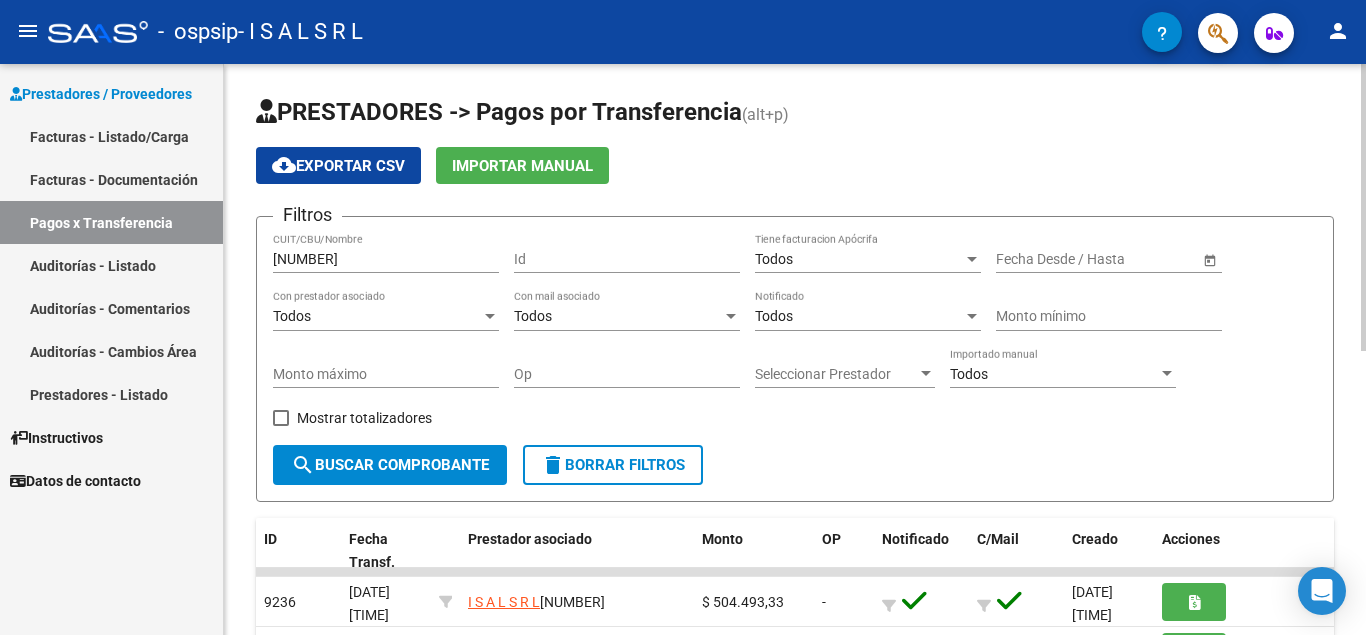drag, startPoint x: 1360, startPoint y: 239, endPoint x: 1365, endPoint y: 422, distance: 183.0683 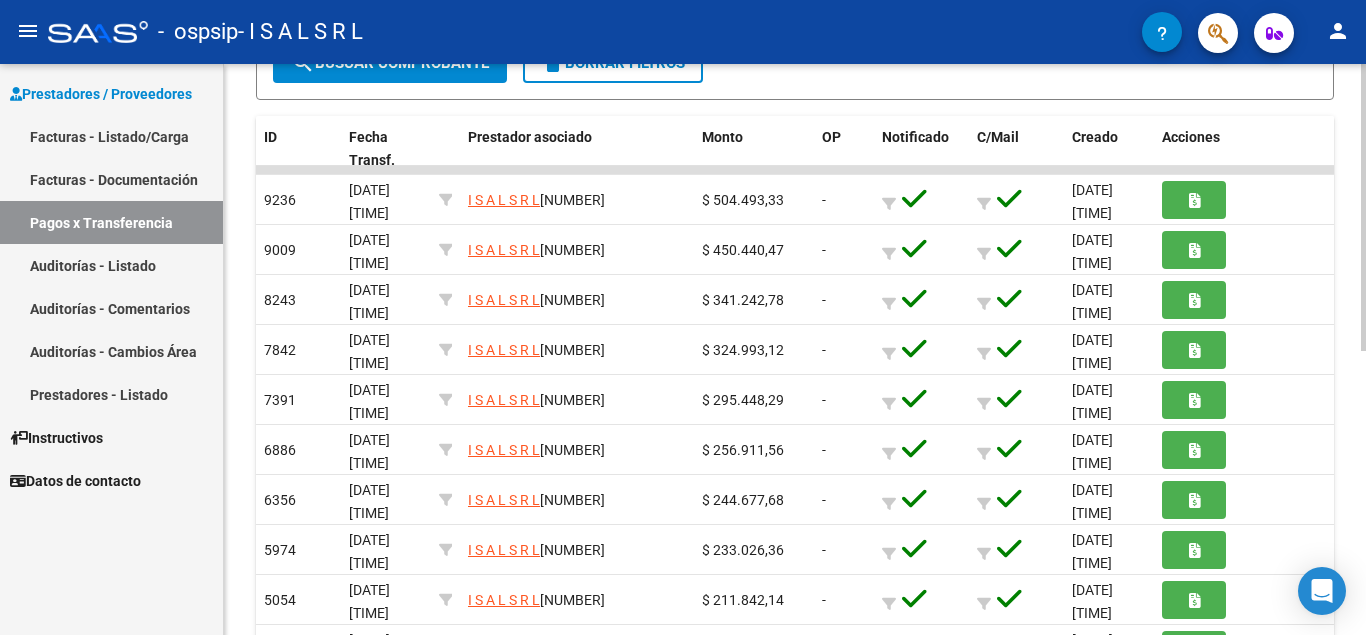 scroll, scrollTop: 0, scrollLeft: 0, axis: both 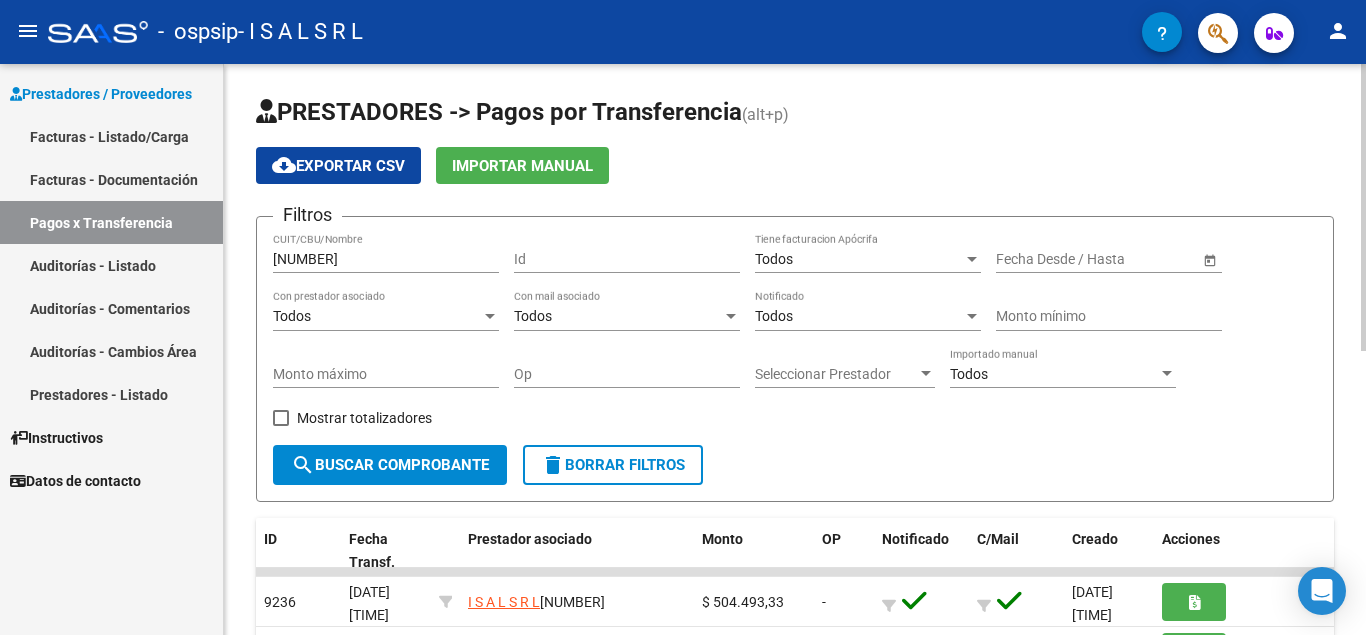 click 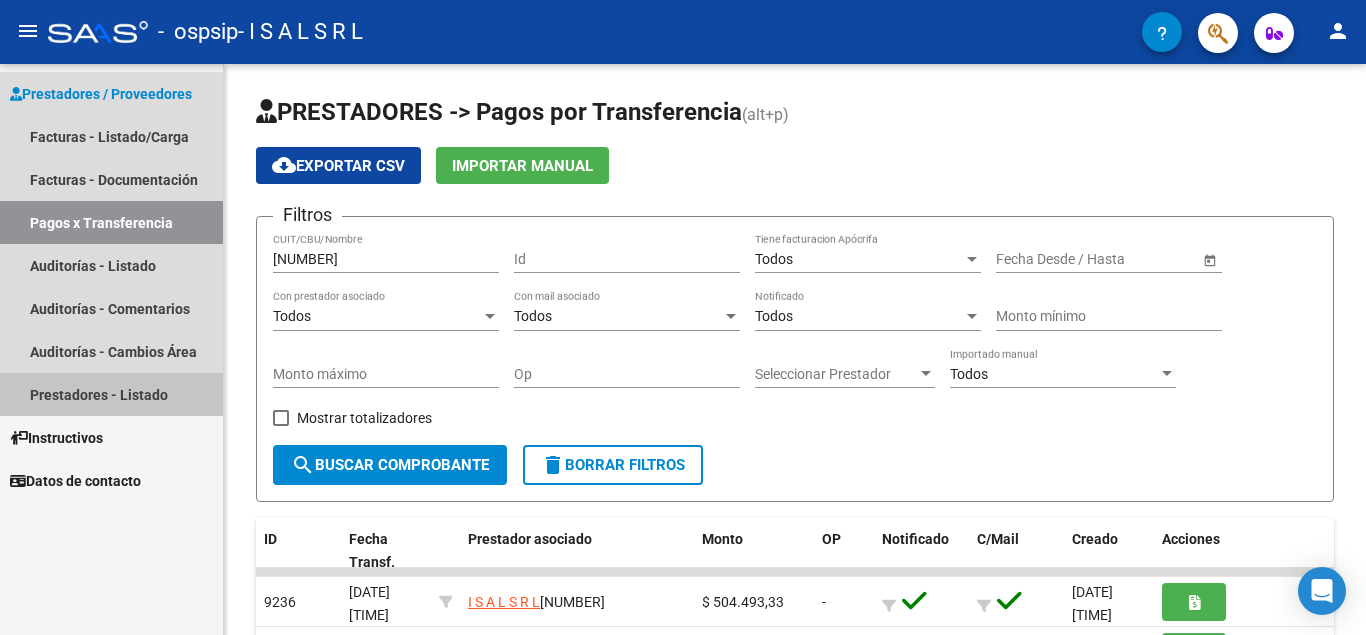 click on "Prestadores - Listado" at bounding box center (111, 394) 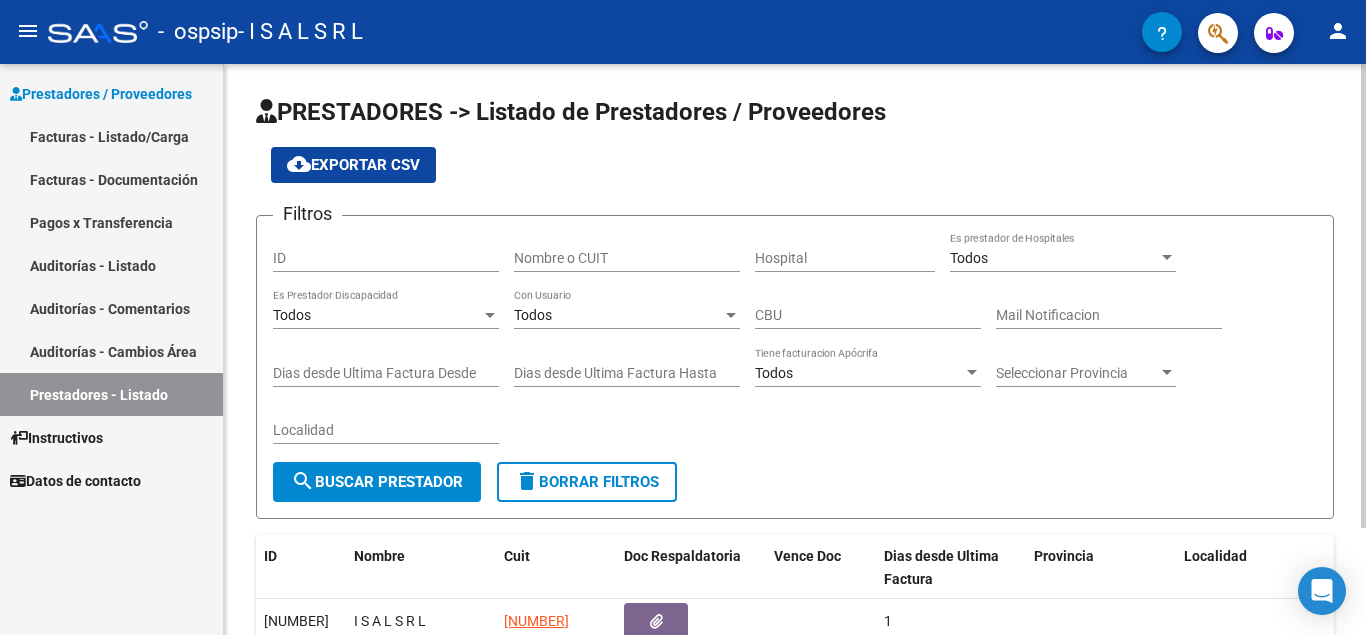 scroll, scrollTop: 132, scrollLeft: 0, axis: vertical 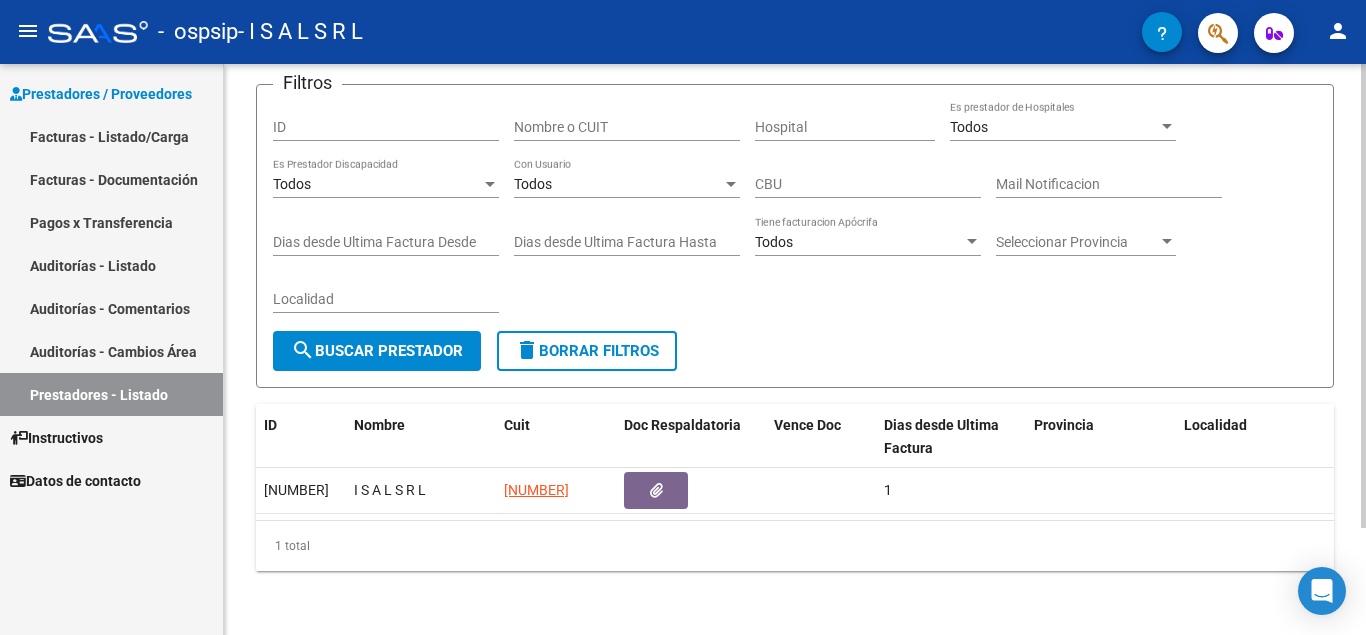 click 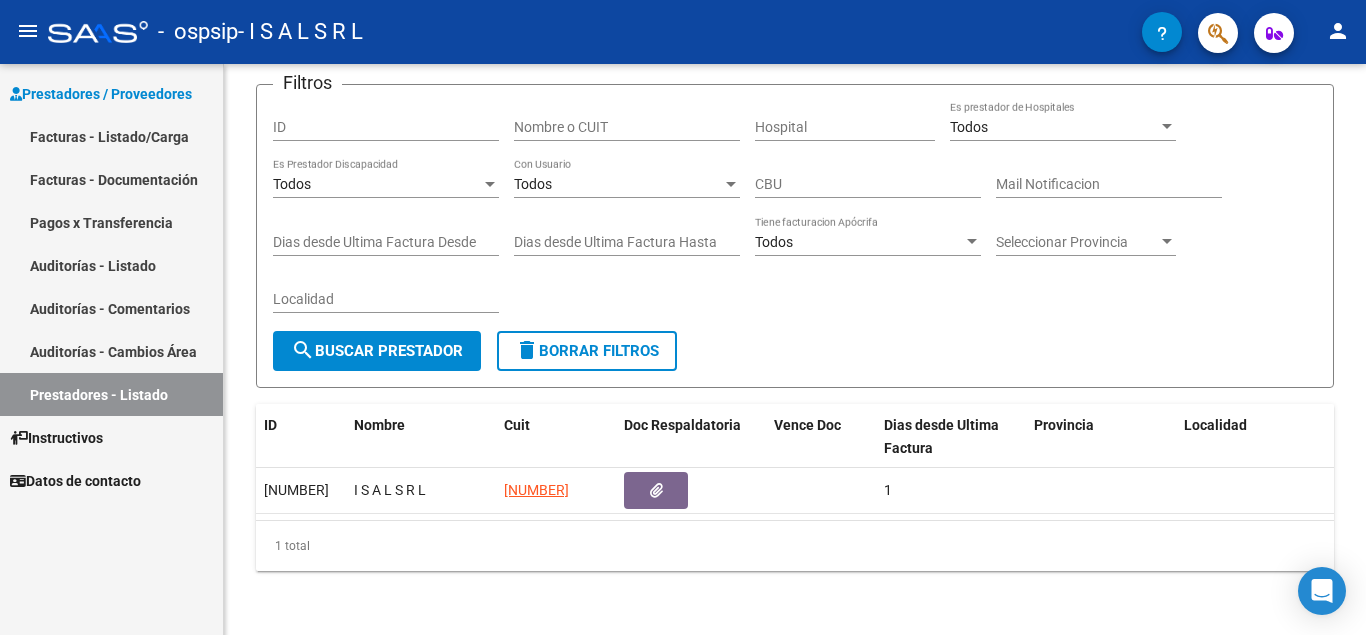 click on "Instructivos" at bounding box center (111, 437) 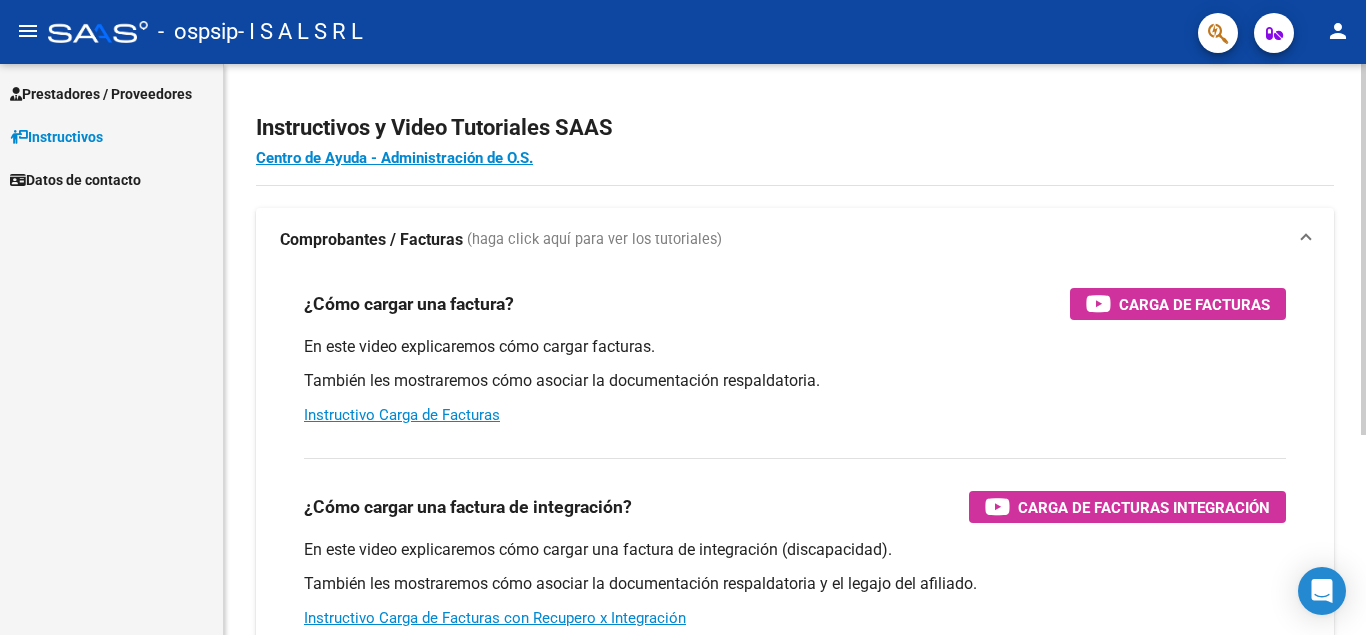 scroll, scrollTop: 0, scrollLeft: 0, axis: both 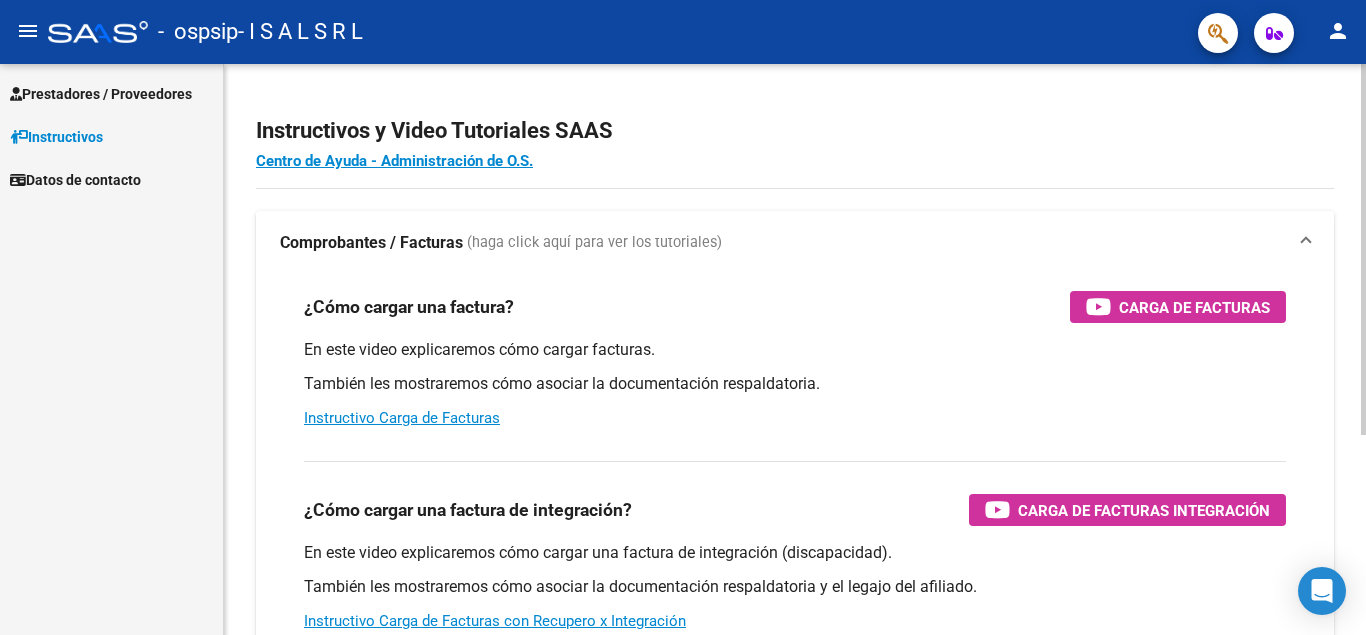 click 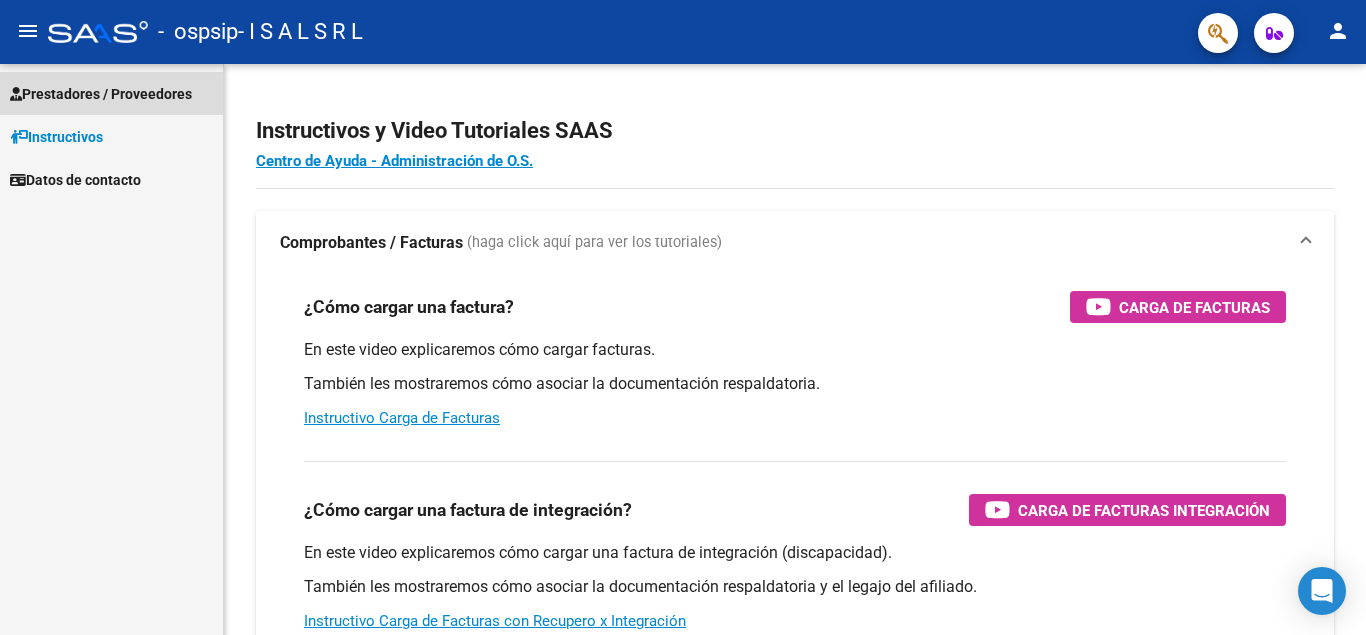 click on "Prestadores / Proveedores" at bounding box center (101, 94) 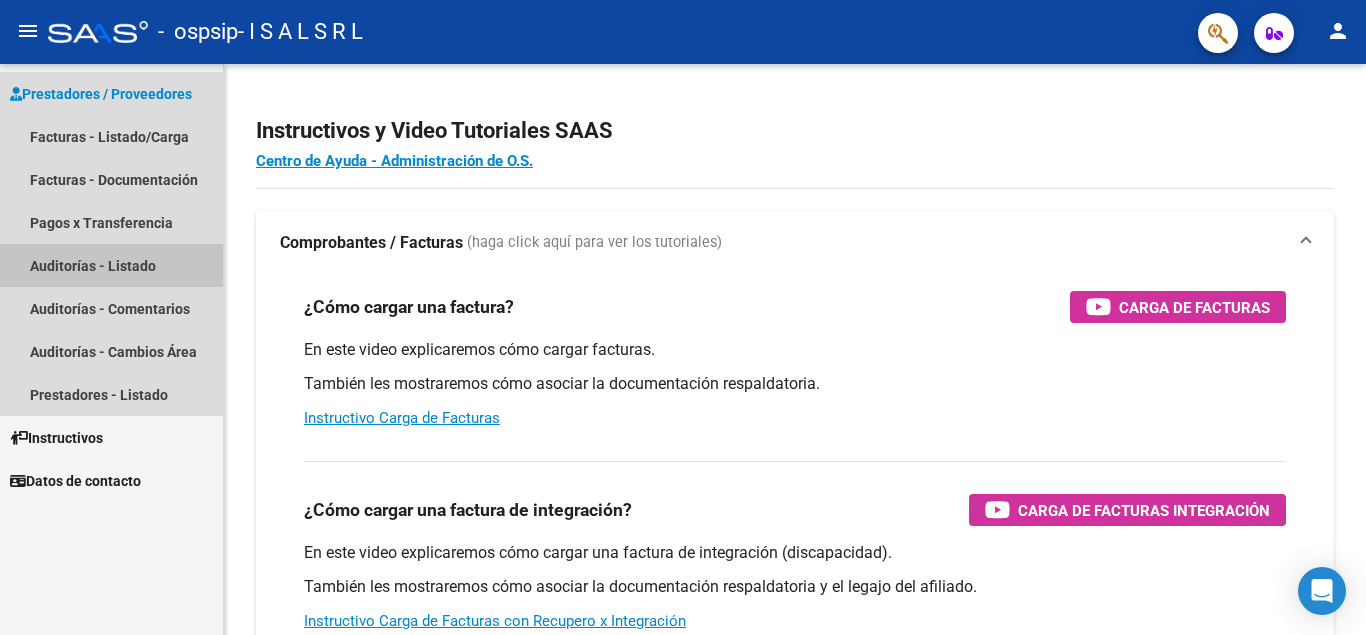 click on "Auditorías - Listado" at bounding box center (111, 265) 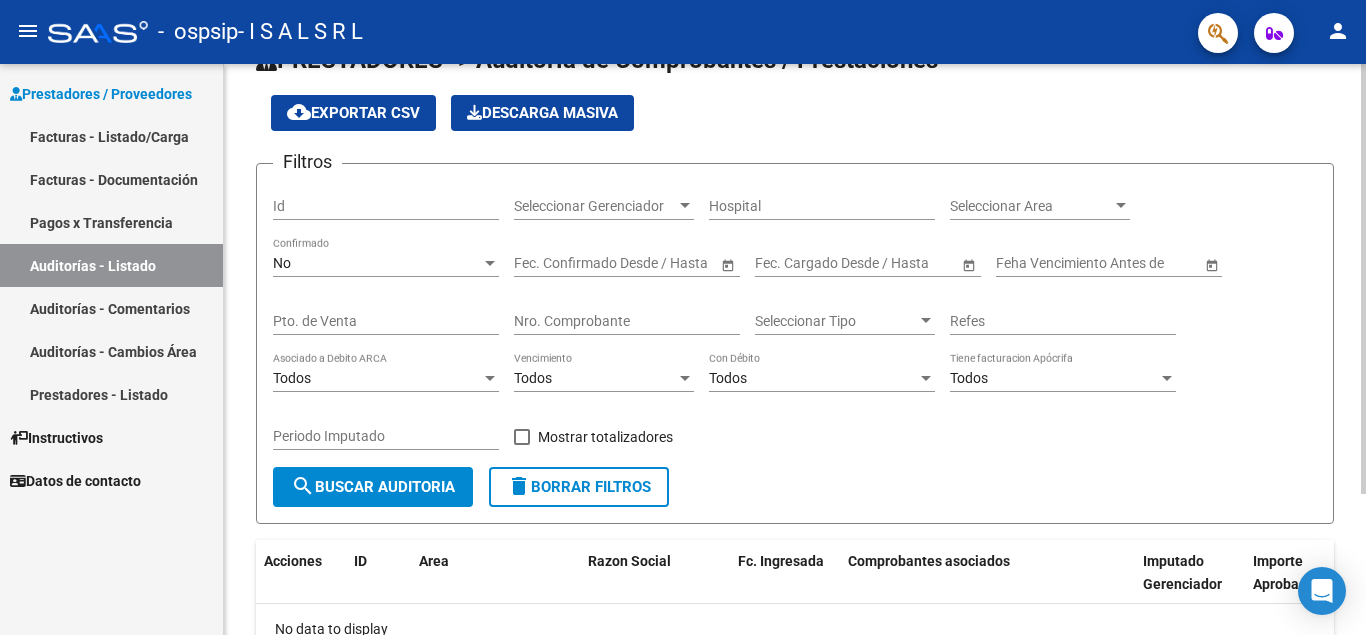 scroll, scrollTop: 0, scrollLeft: 0, axis: both 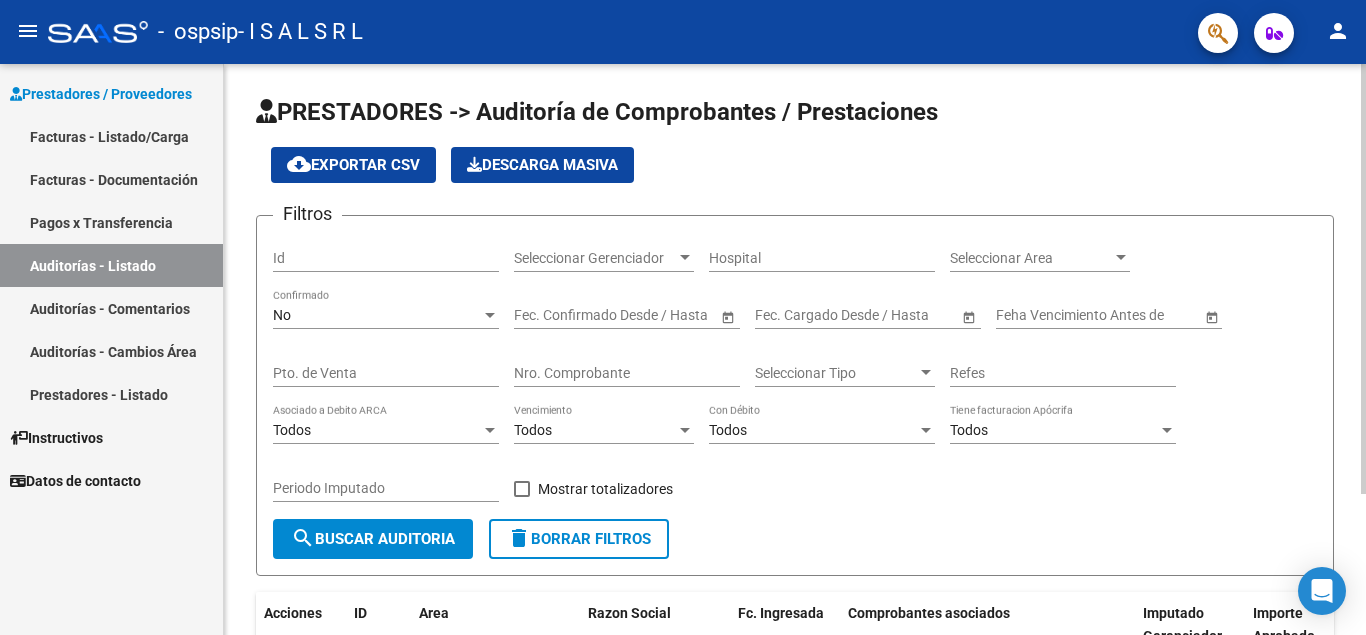 click 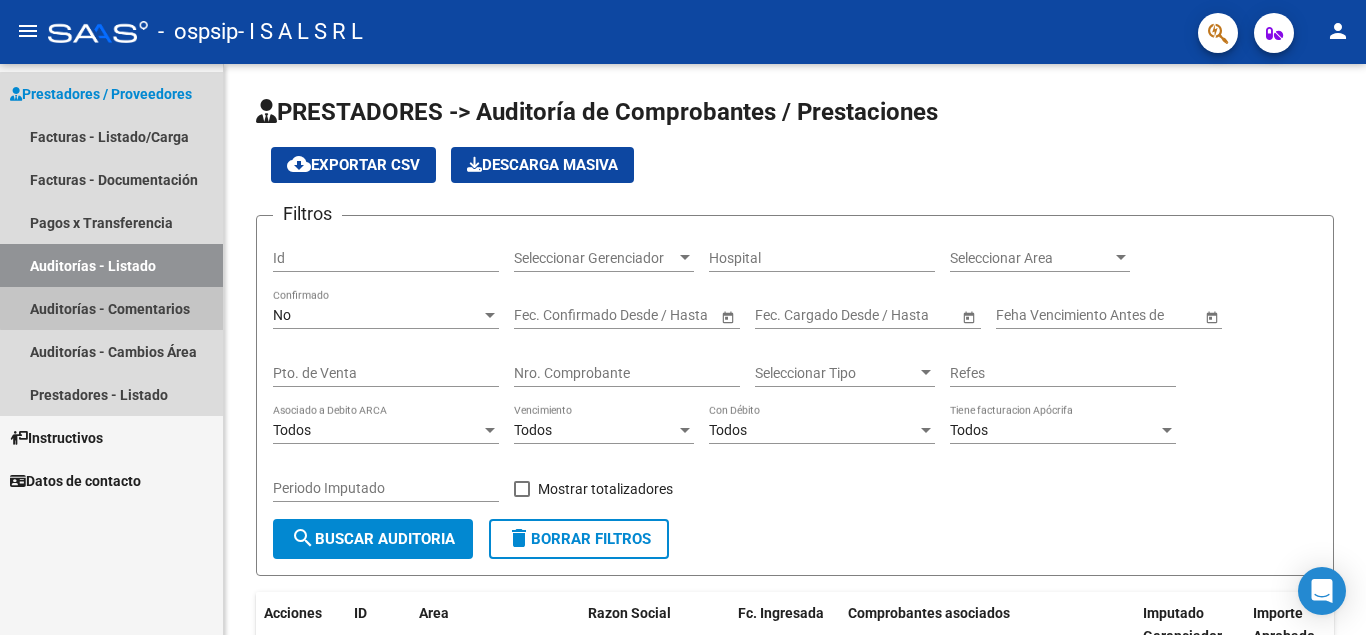 click on "Auditorías - Comentarios" at bounding box center (111, 308) 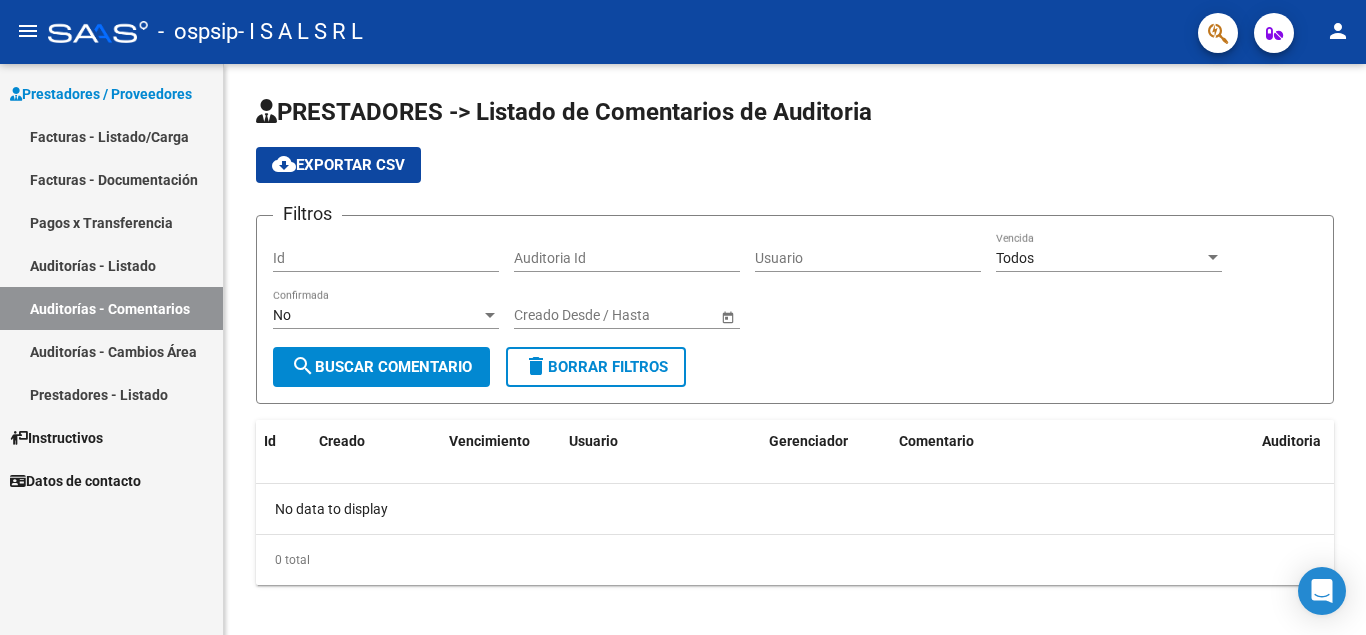 drag, startPoint x: 146, startPoint y: 342, endPoint x: 152, endPoint y: 359, distance: 18.027756 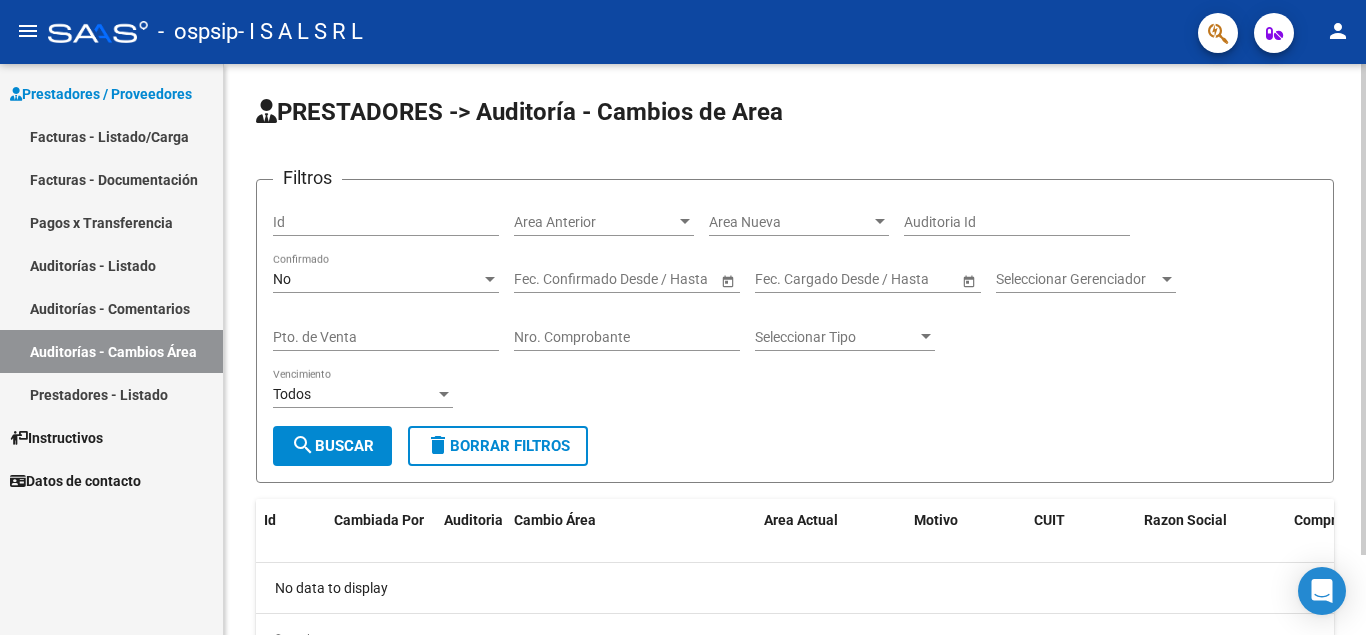 scroll, scrollTop: 93, scrollLeft: 0, axis: vertical 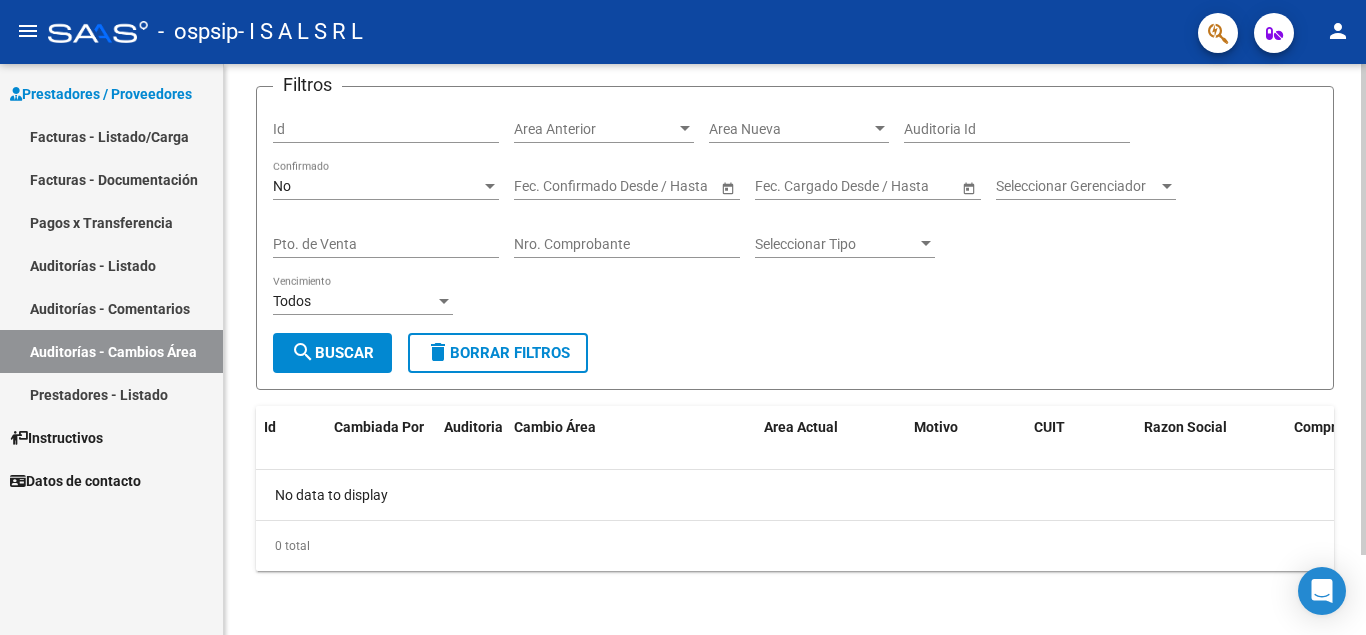 click 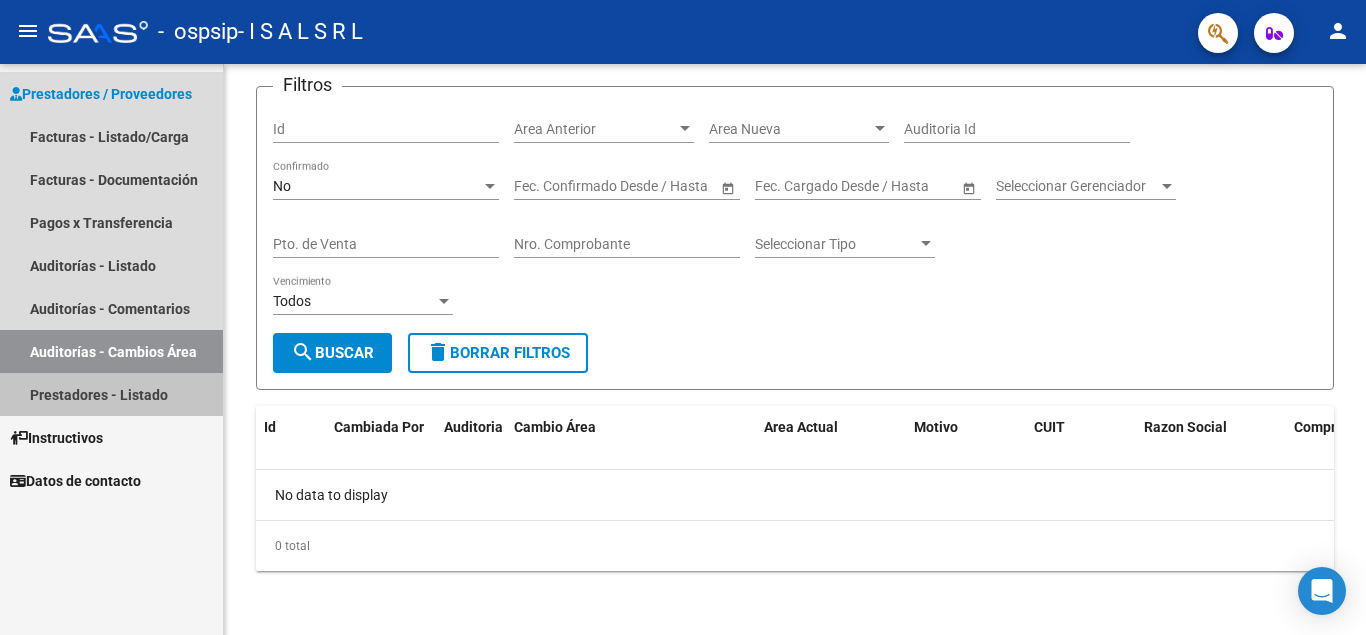 click on "Prestadores - Listado" at bounding box center [111, 394] 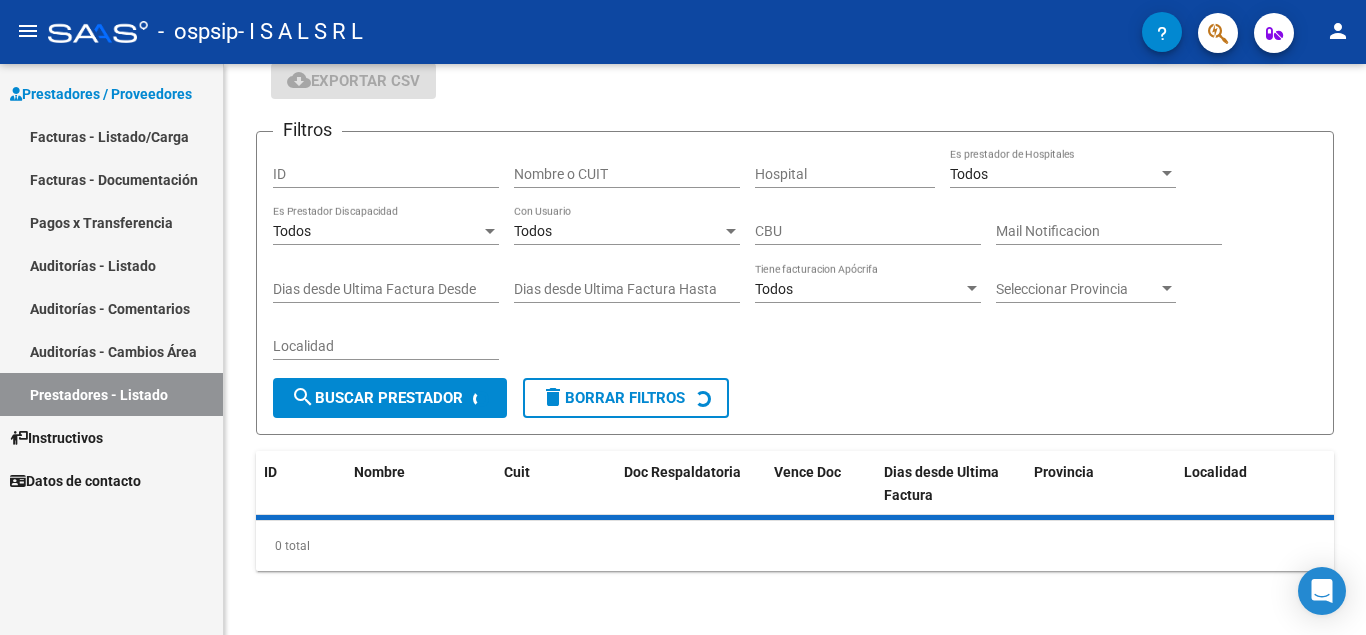 scroll, scrollTop: 84, scrollLeft: 0, axis: vertical 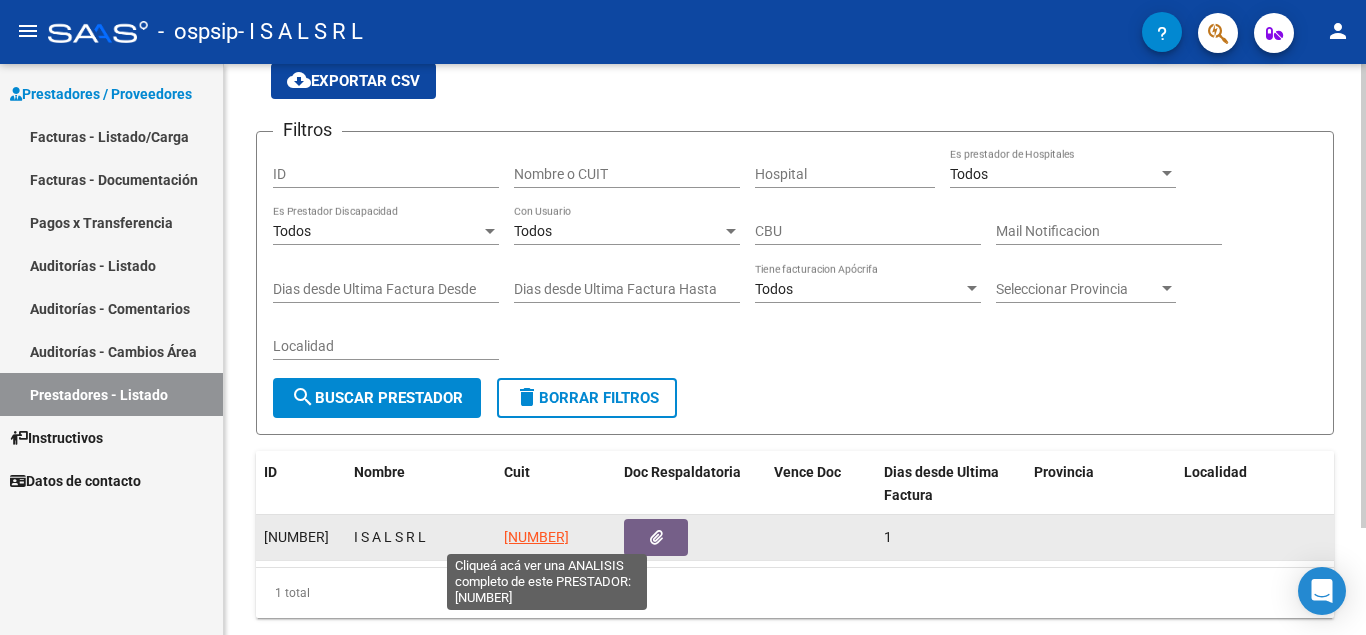 click on "[NUMBER]" 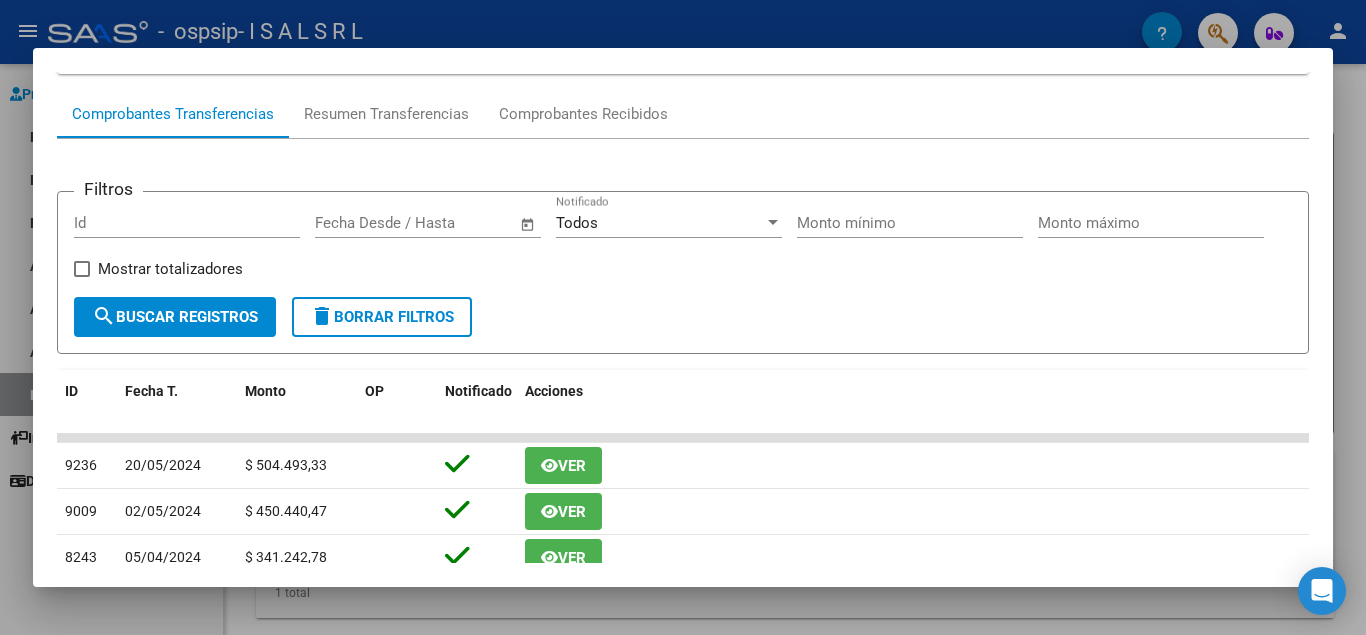 scroll, scrollTop: 0, scrollLeft: 0, axis: both 